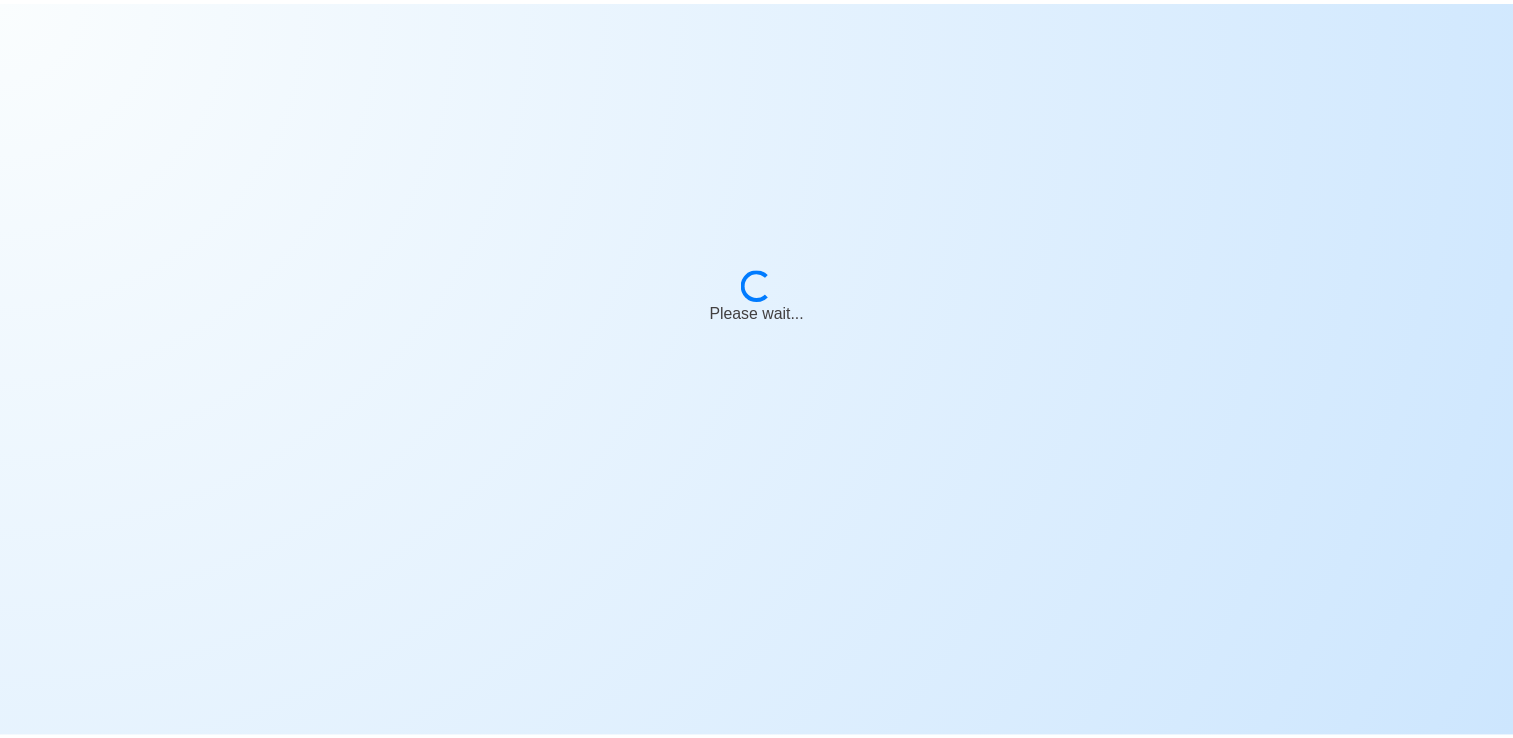 scroll, scrollTop: 0, scrollLeft: 0, axis: both 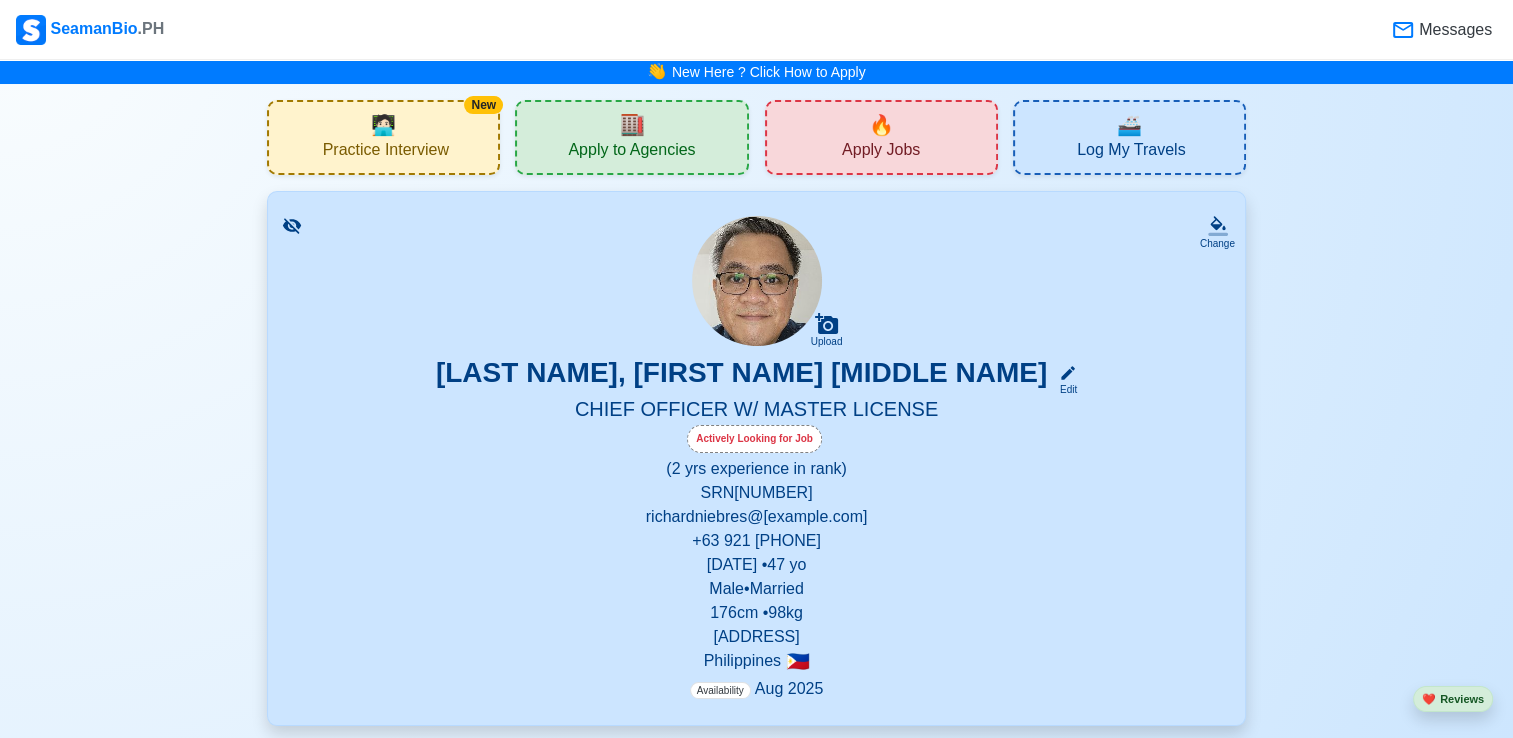 click on "Apply Jobs" at bounding box center (881, 152) 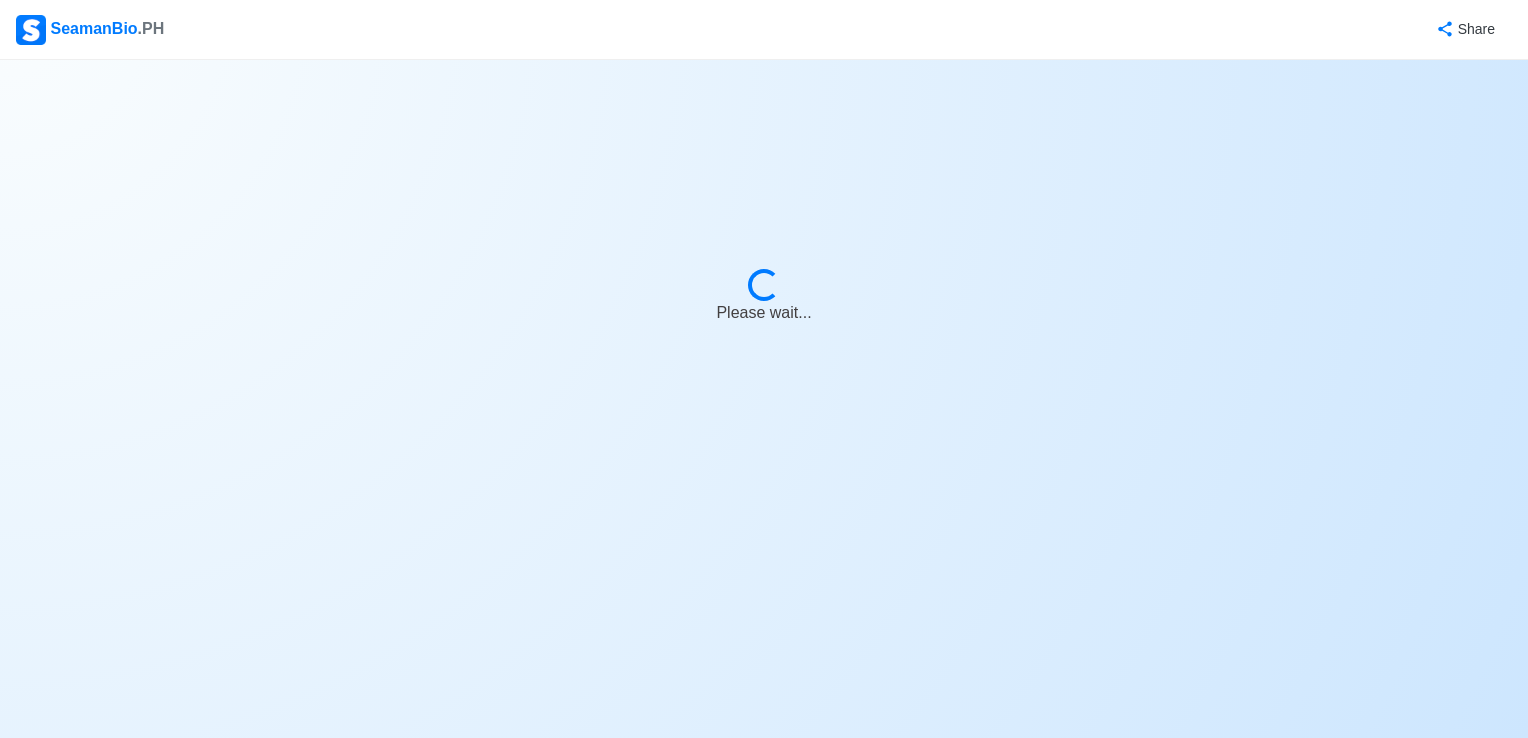 select on "Chief Officer" 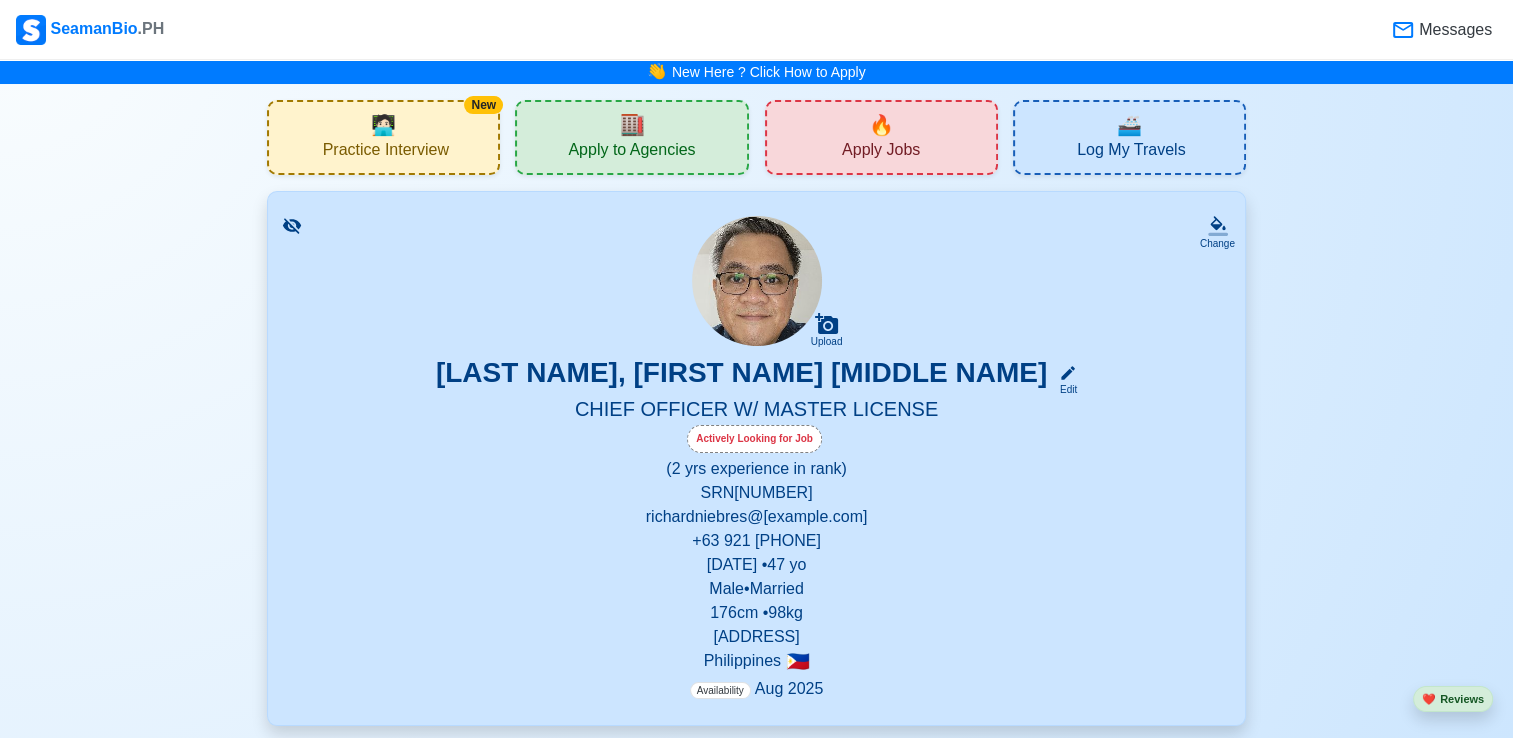 click on "Apply to Agencies" at bounding box center (631, 152) 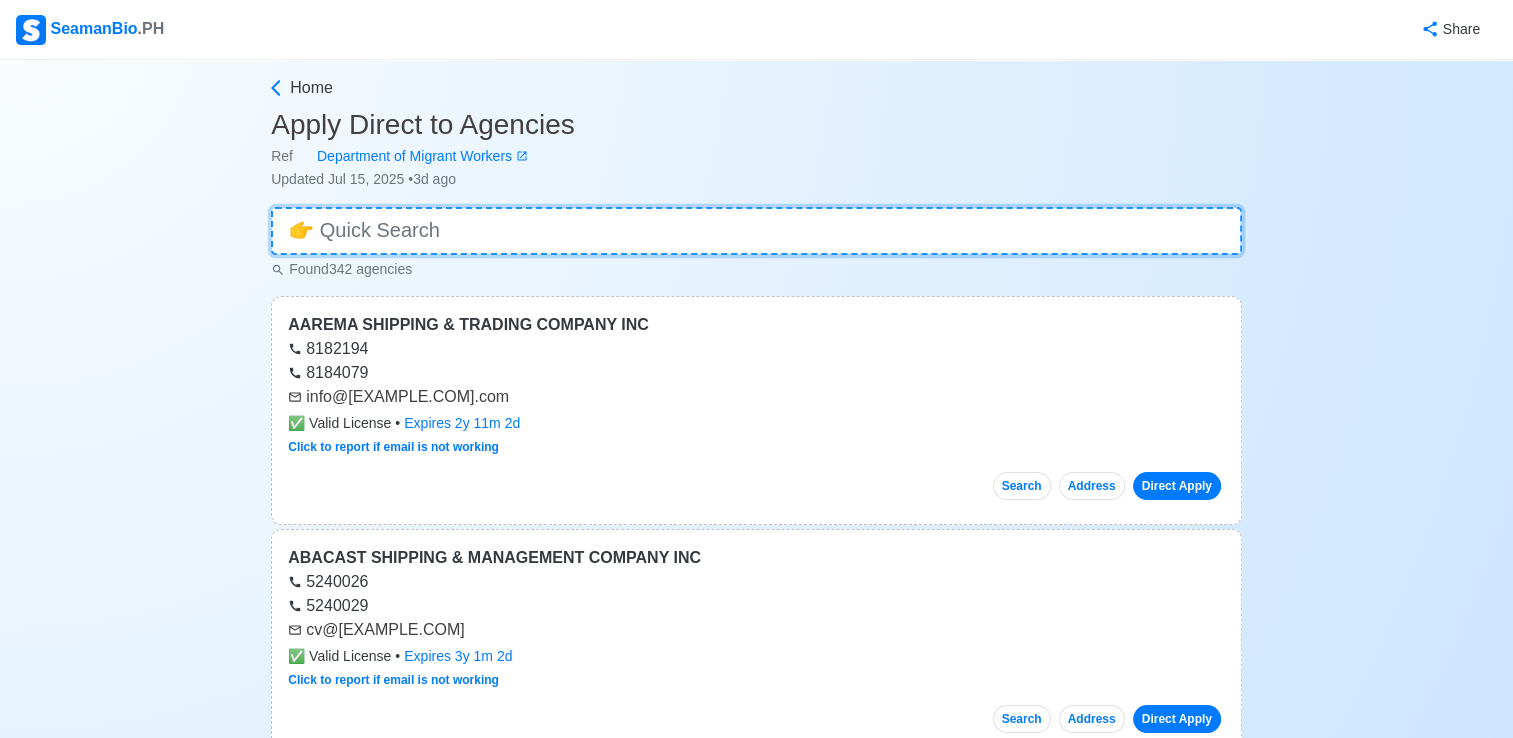 click at bounding box center (756, 231) 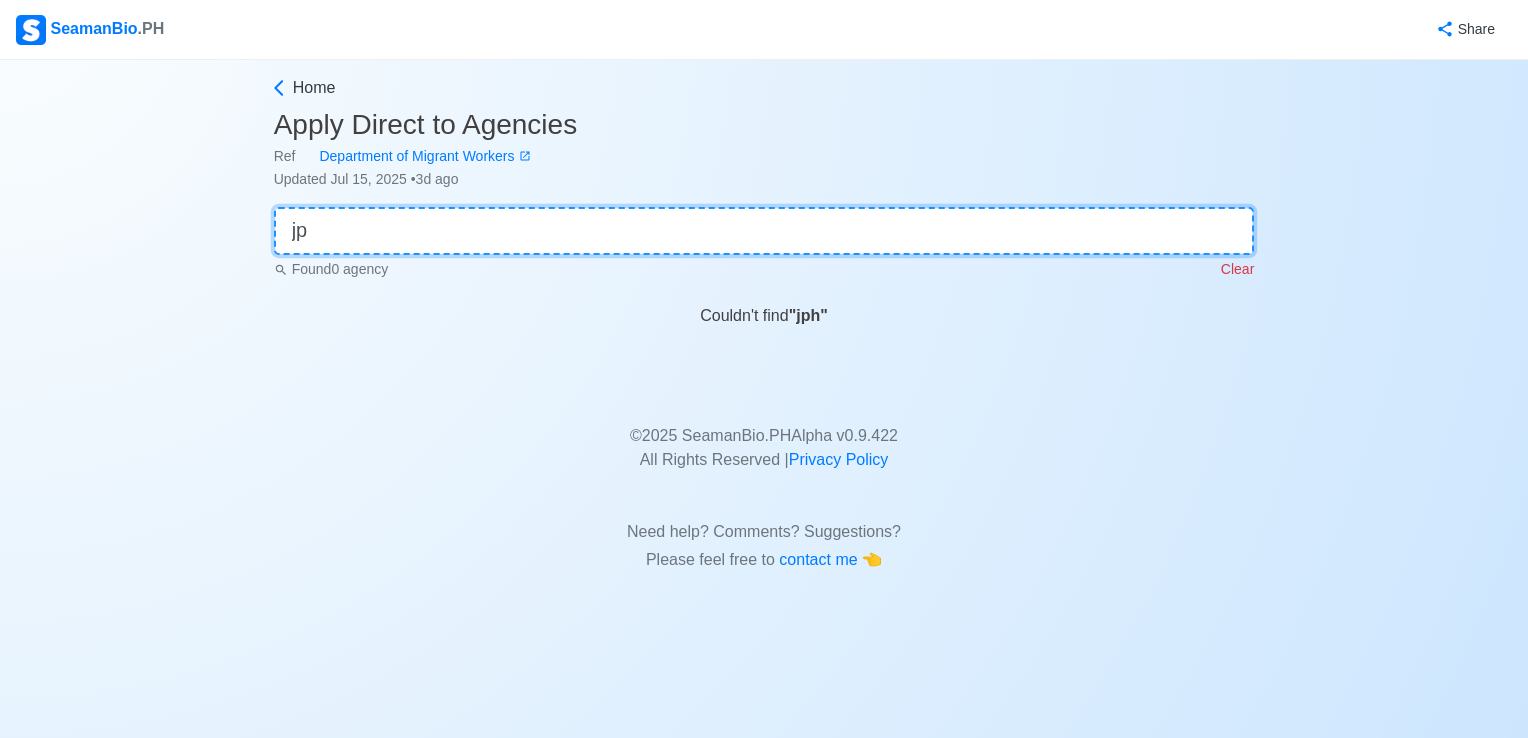 type on "j" 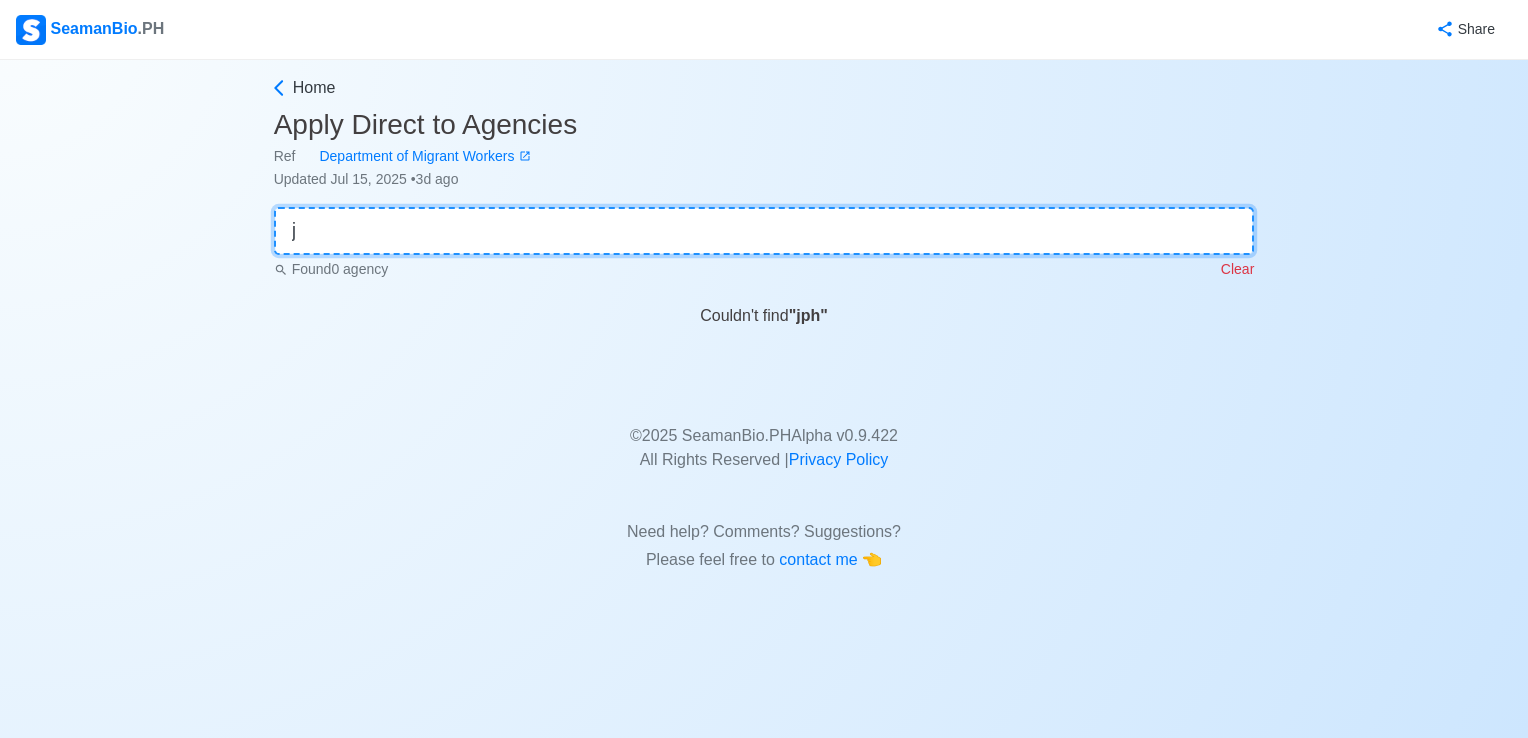type 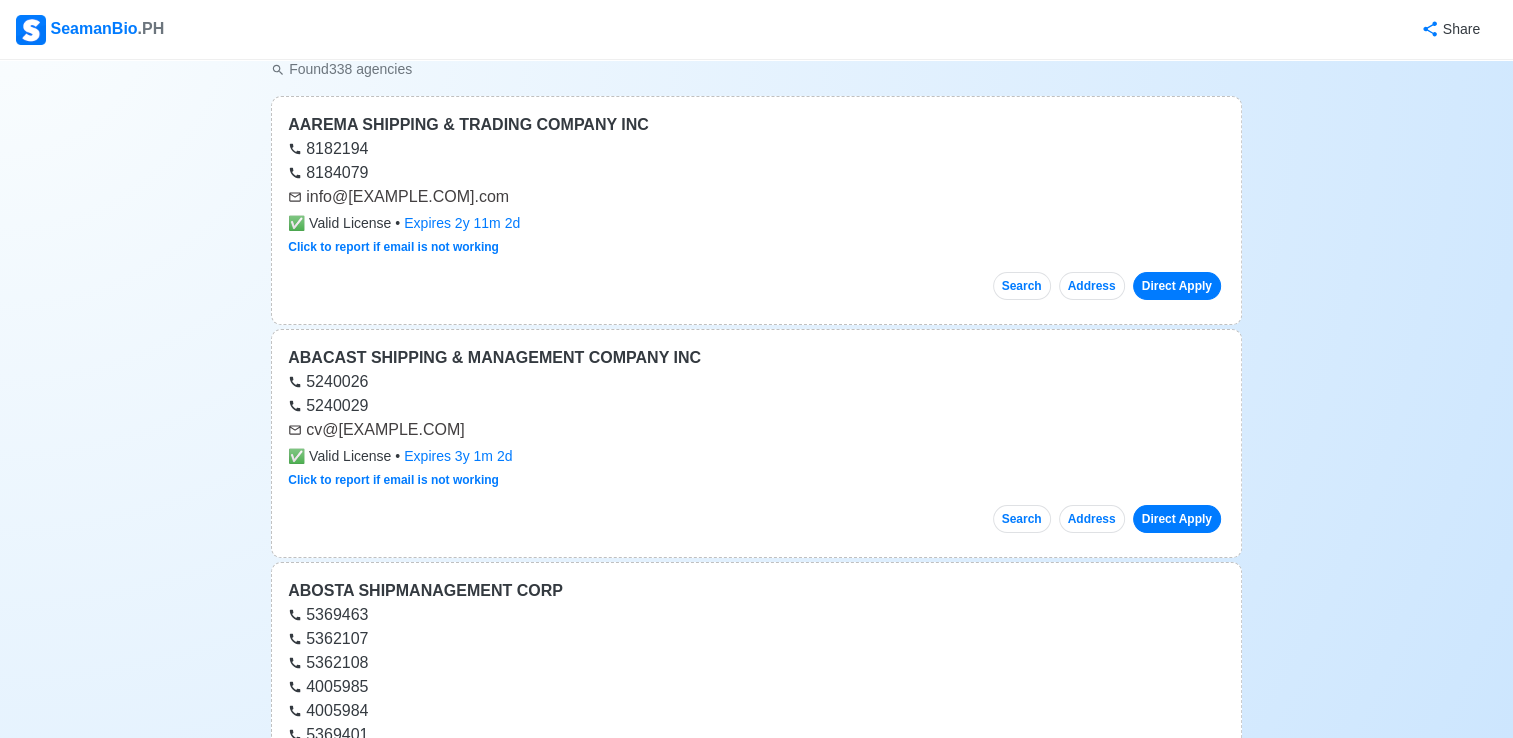 scroll, scrollTop: 400, scrollLeft: 0, axis: vertical 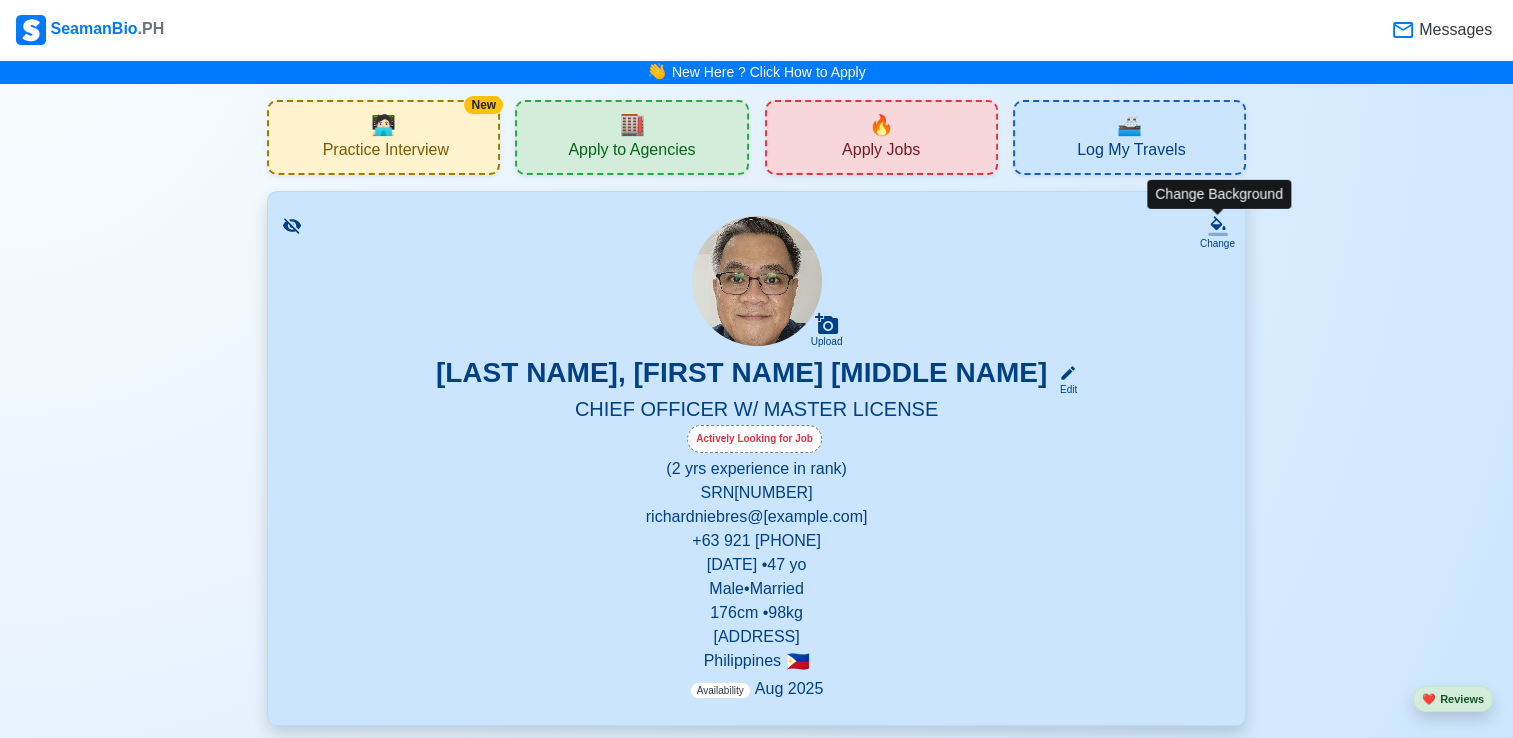 click 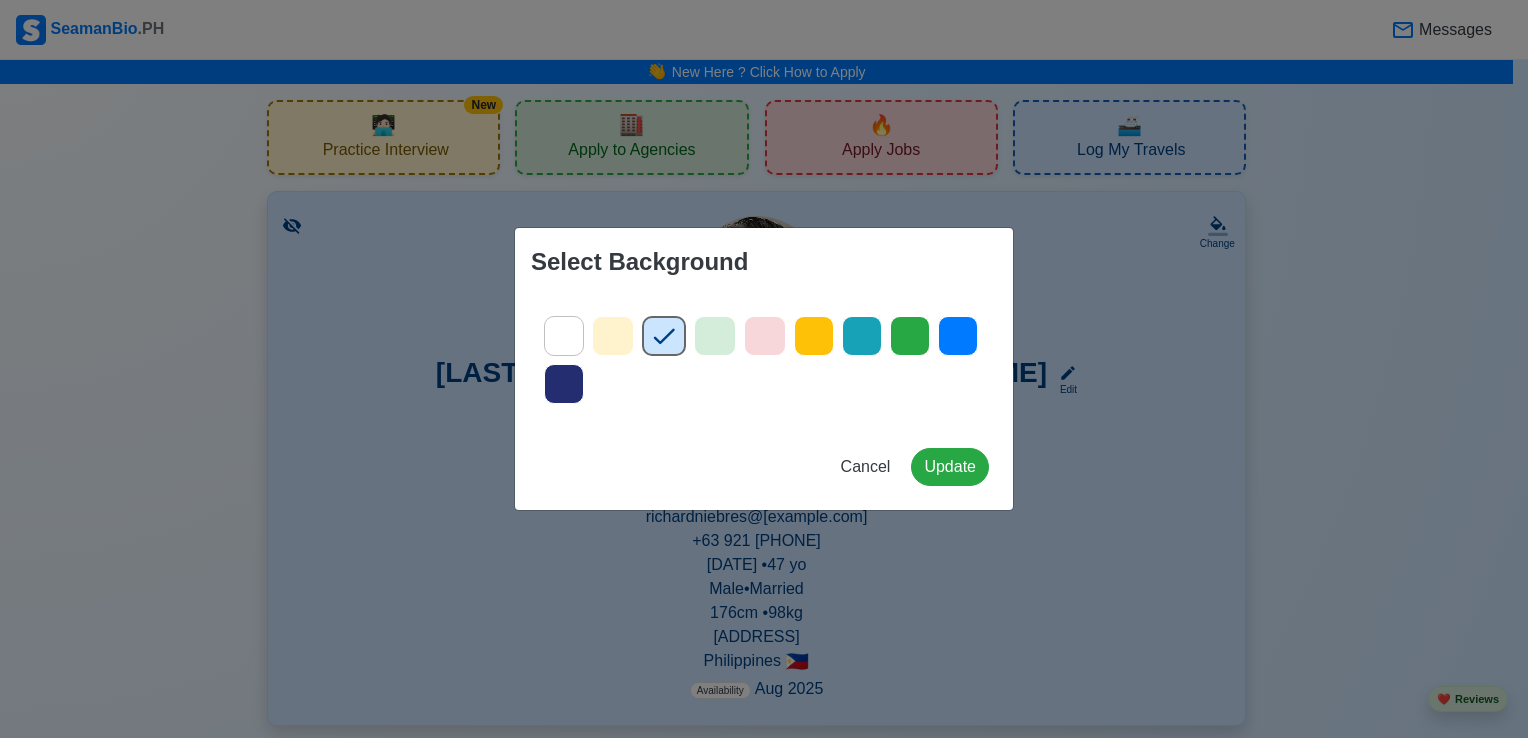 click 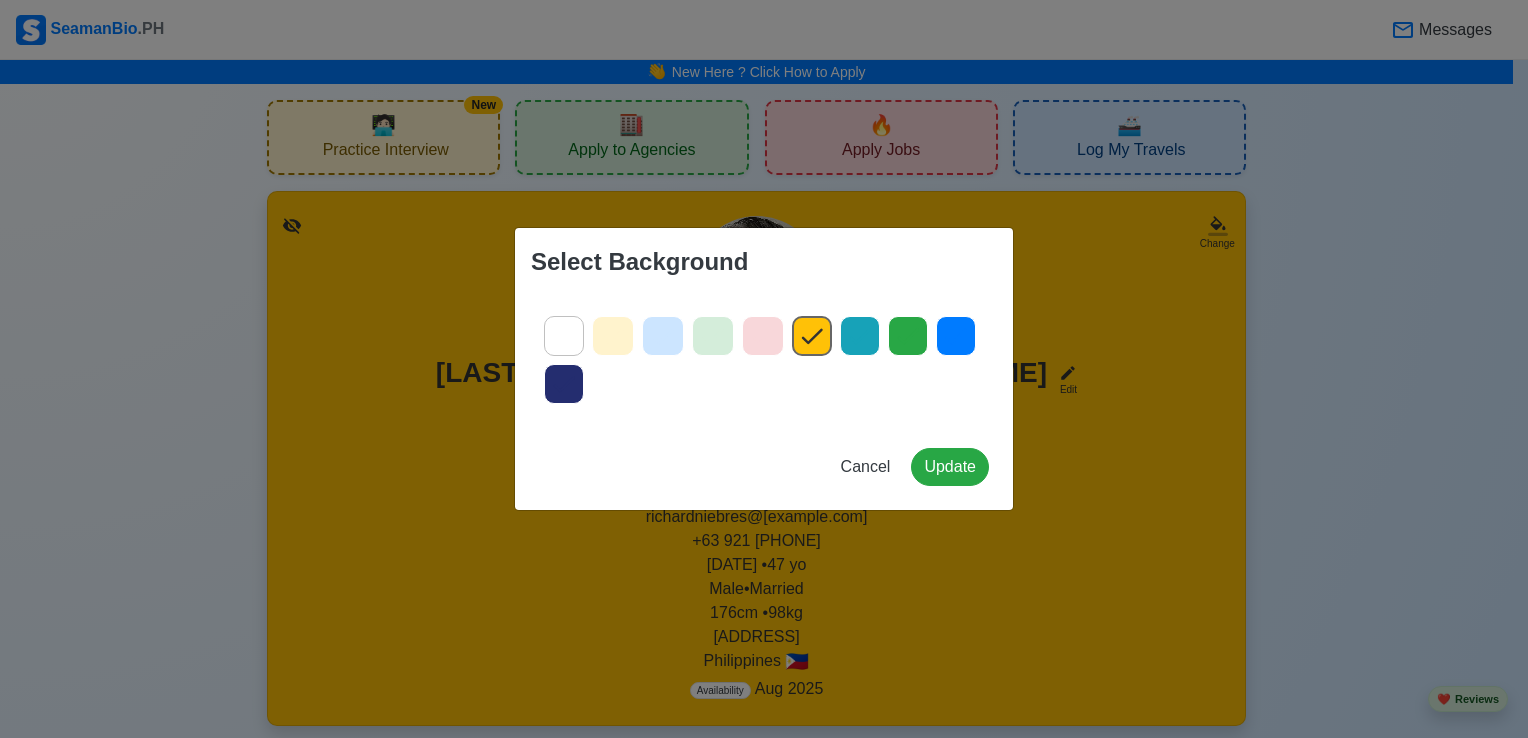 click 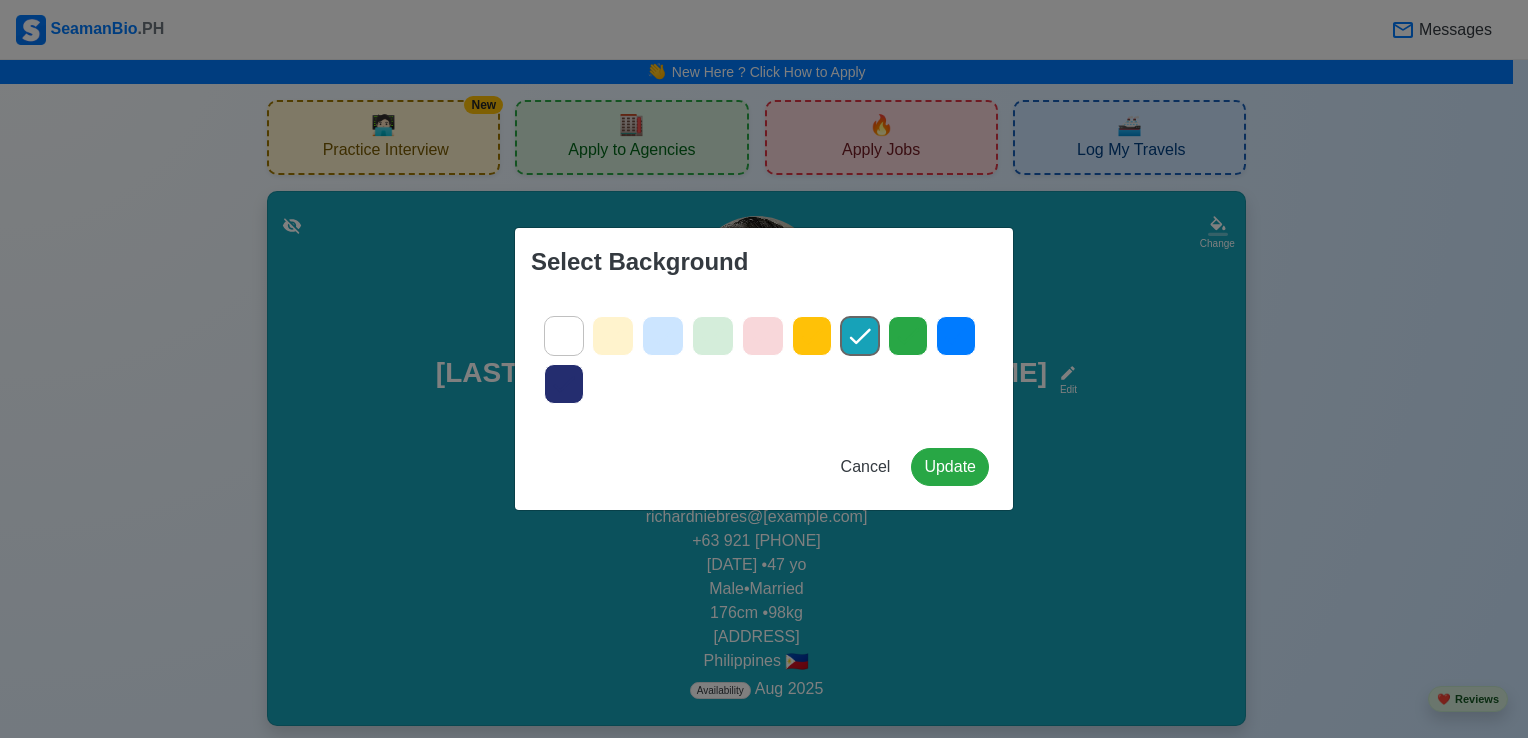 click 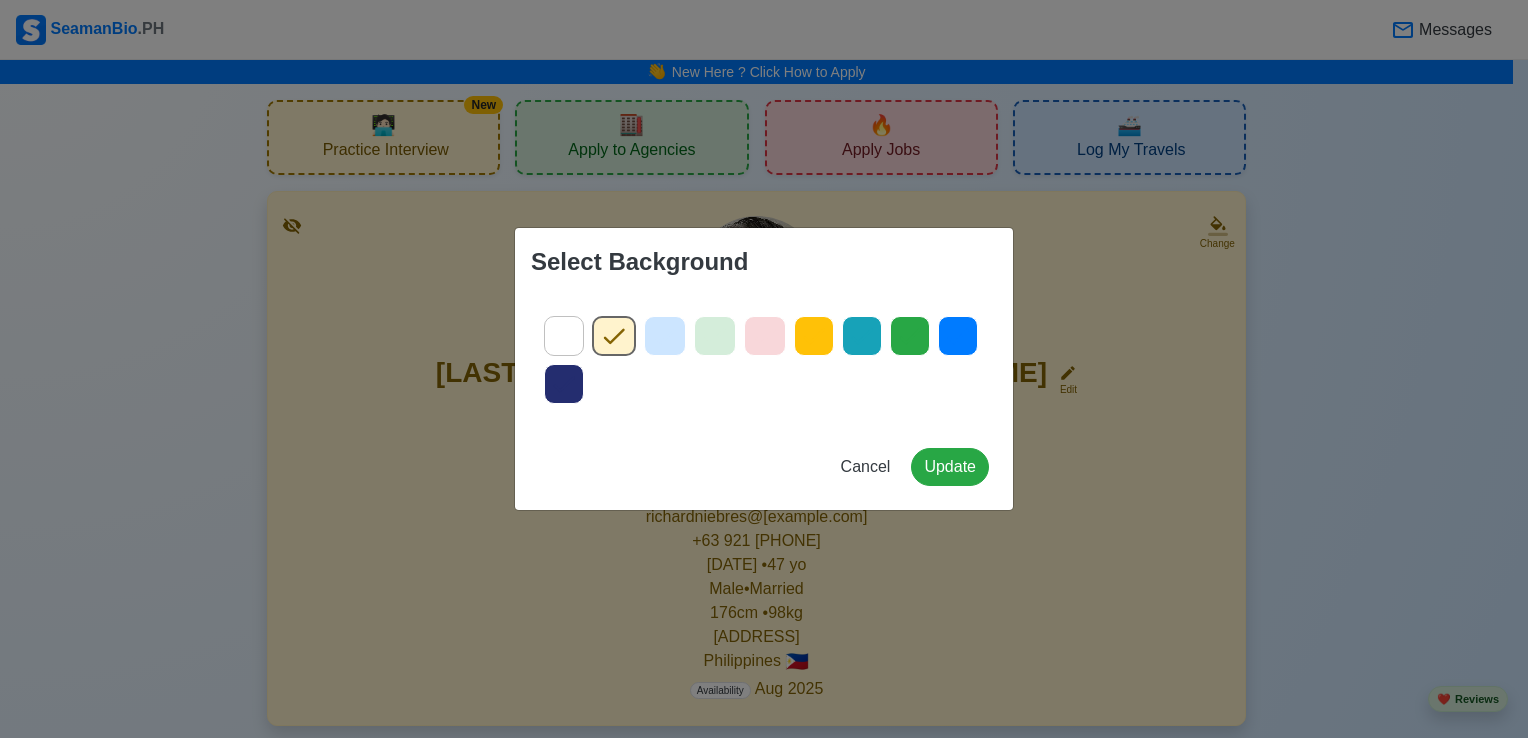 click 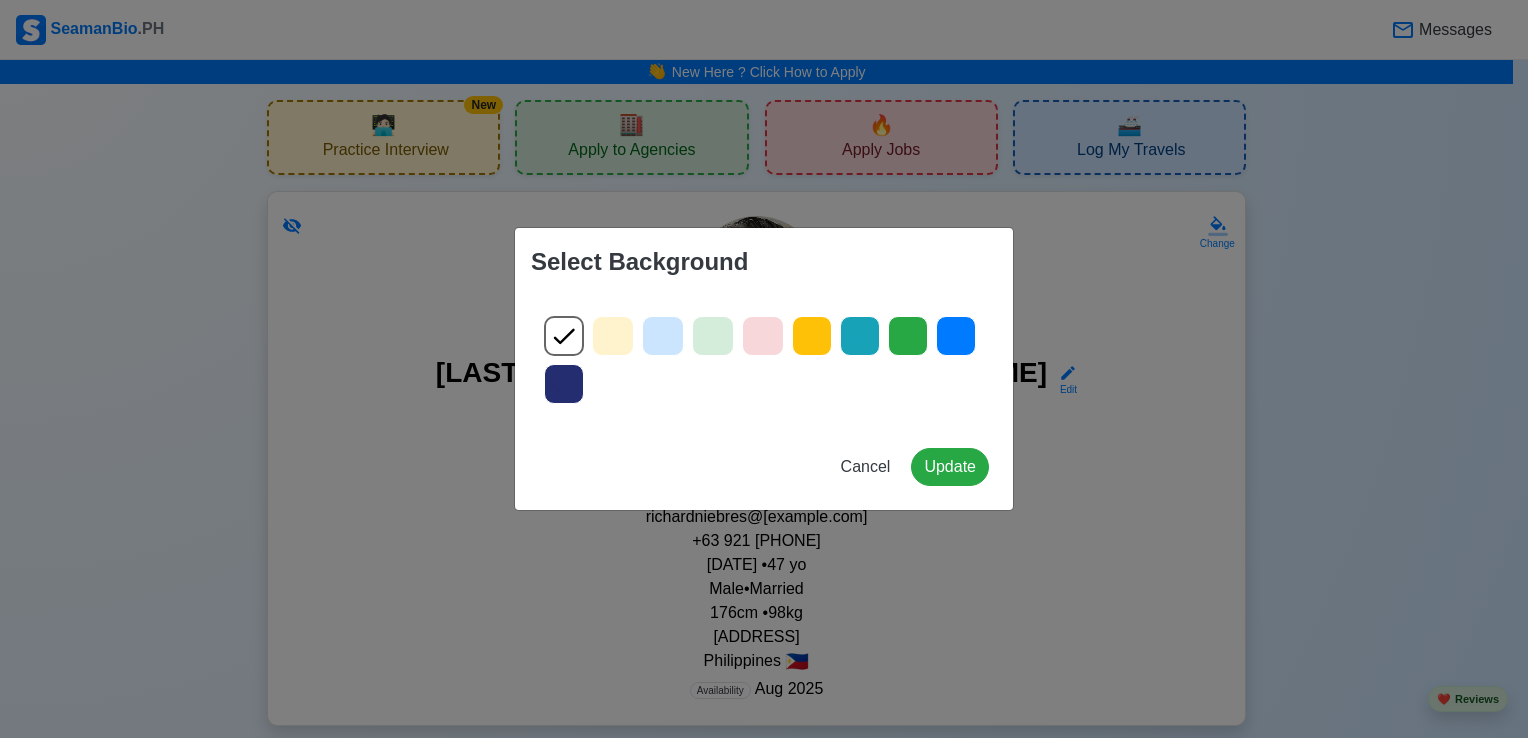 drag, startPoint x: 602, startPoint y: 334, endPoint x: 619, endPoint y: 341, distance: 18.384777 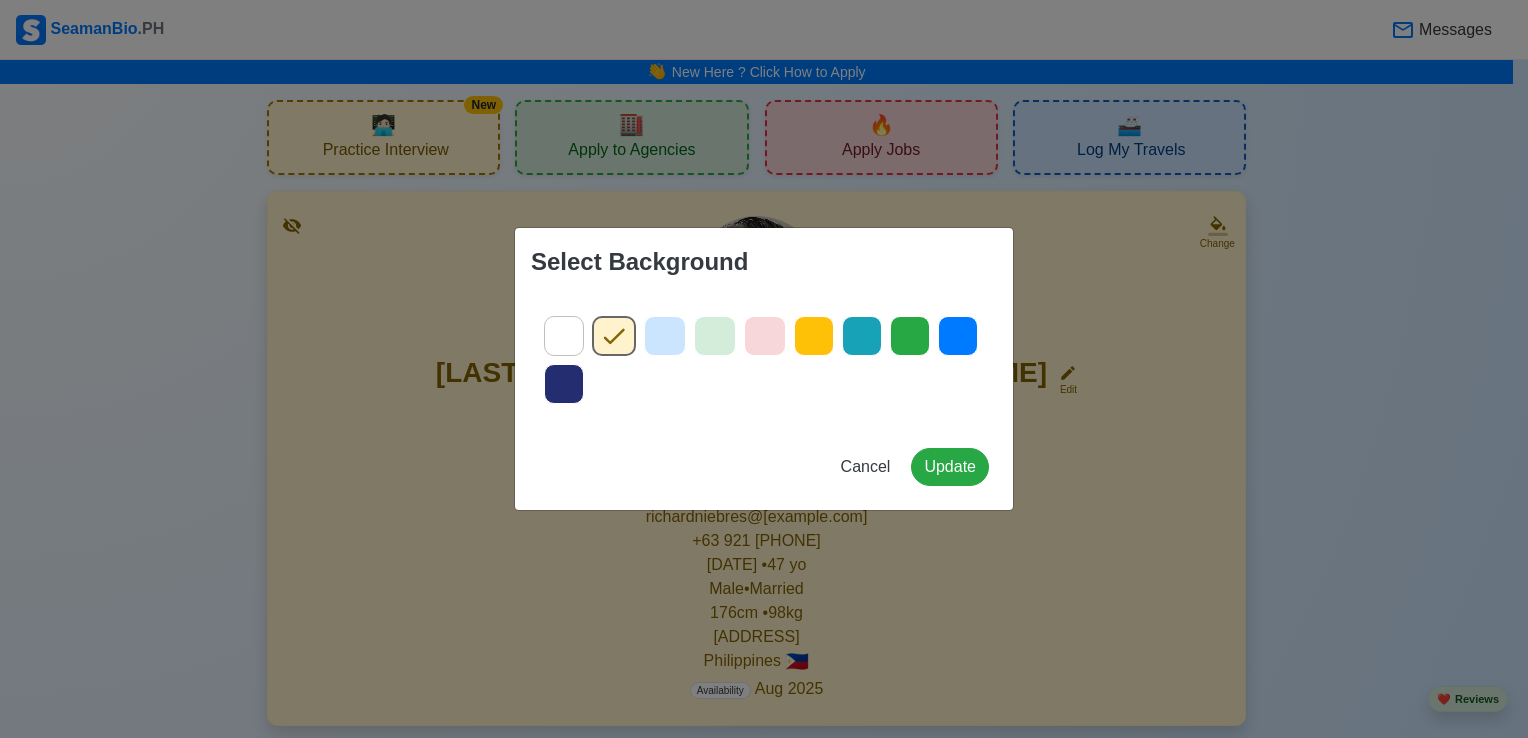 drag, startPoint x: 619, startPoint y: 341, endPoint x: 716, endPoint y: 387, distance: 107.35455 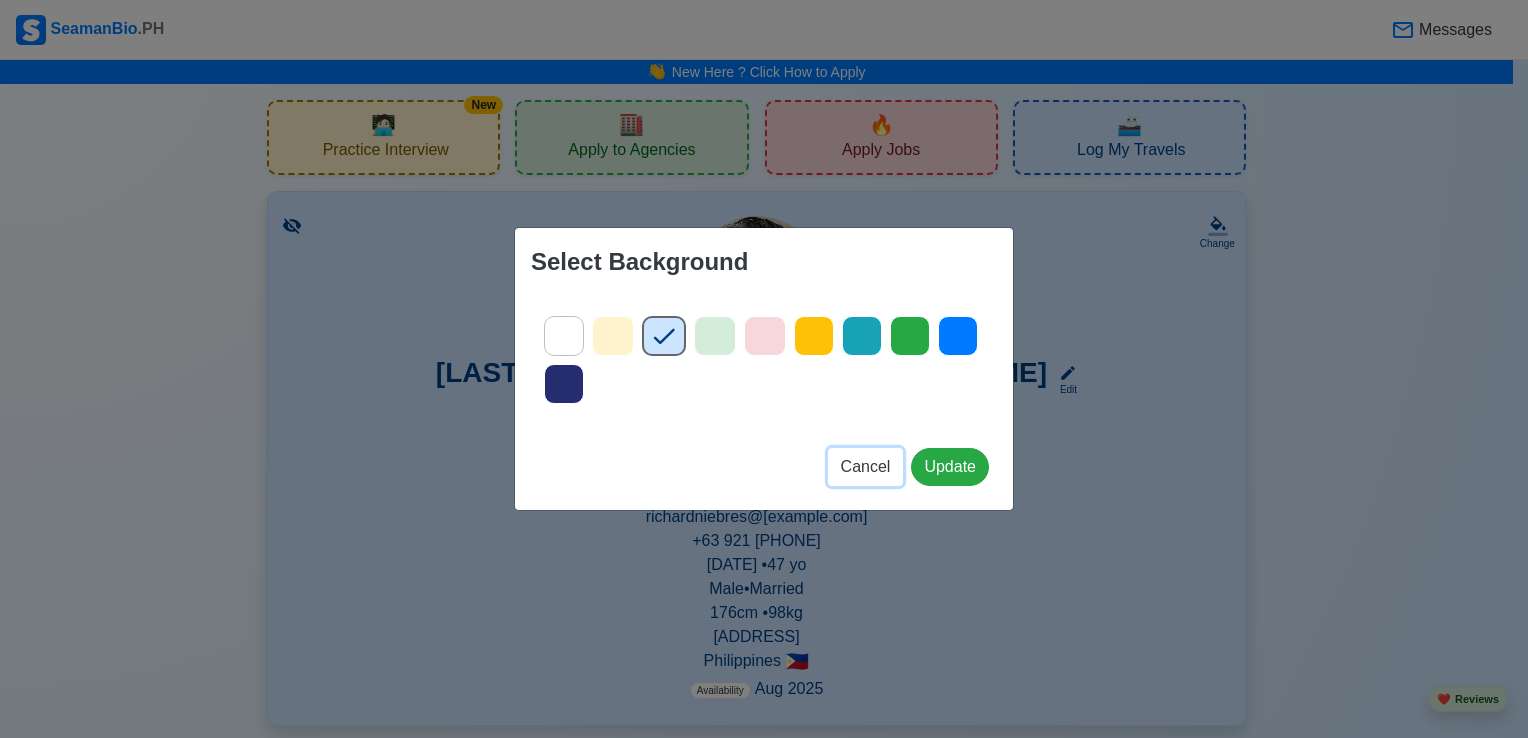 click on "Cancel" at bounding box center [866, 466] 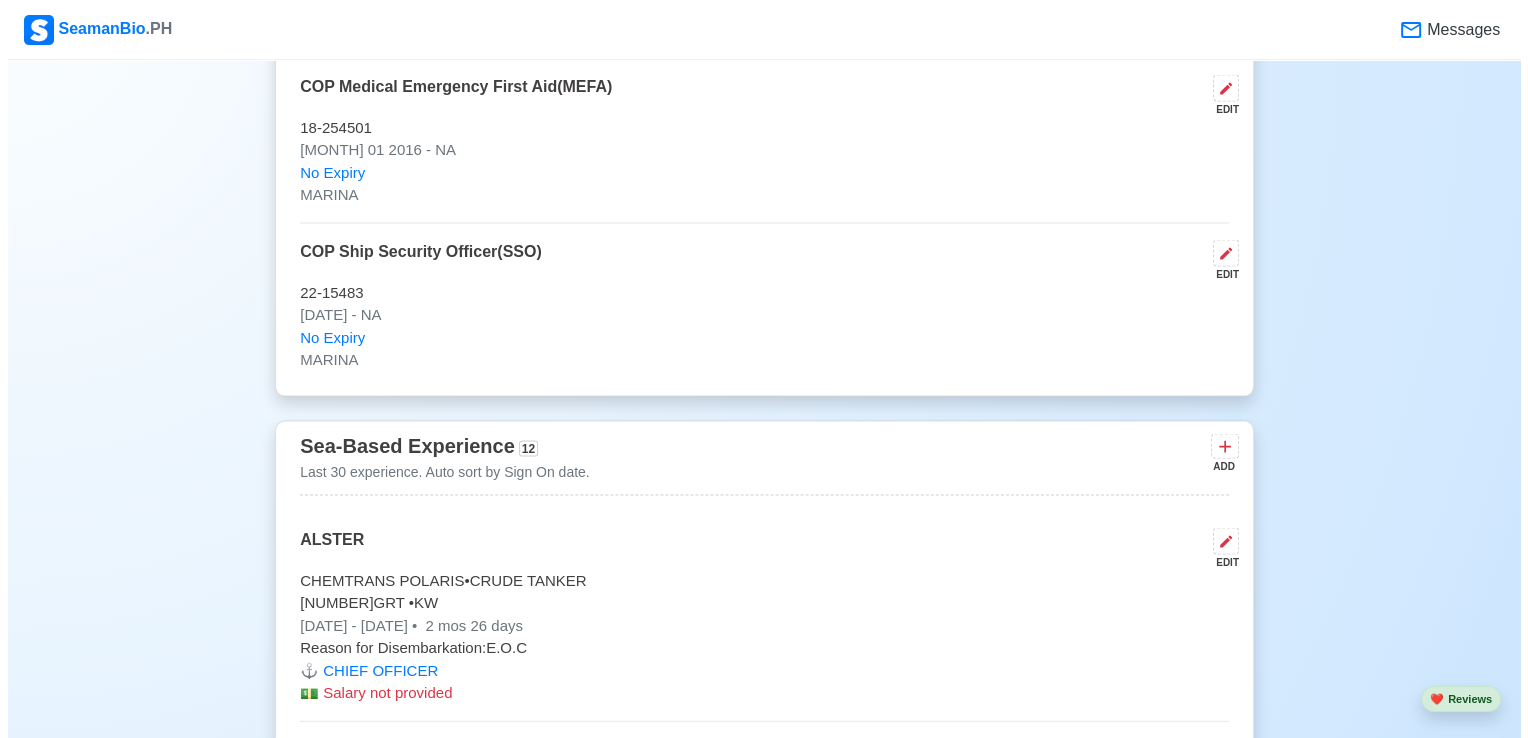 scroll, scrollTop: 4200, scrollLeft: 0, axis: vertical 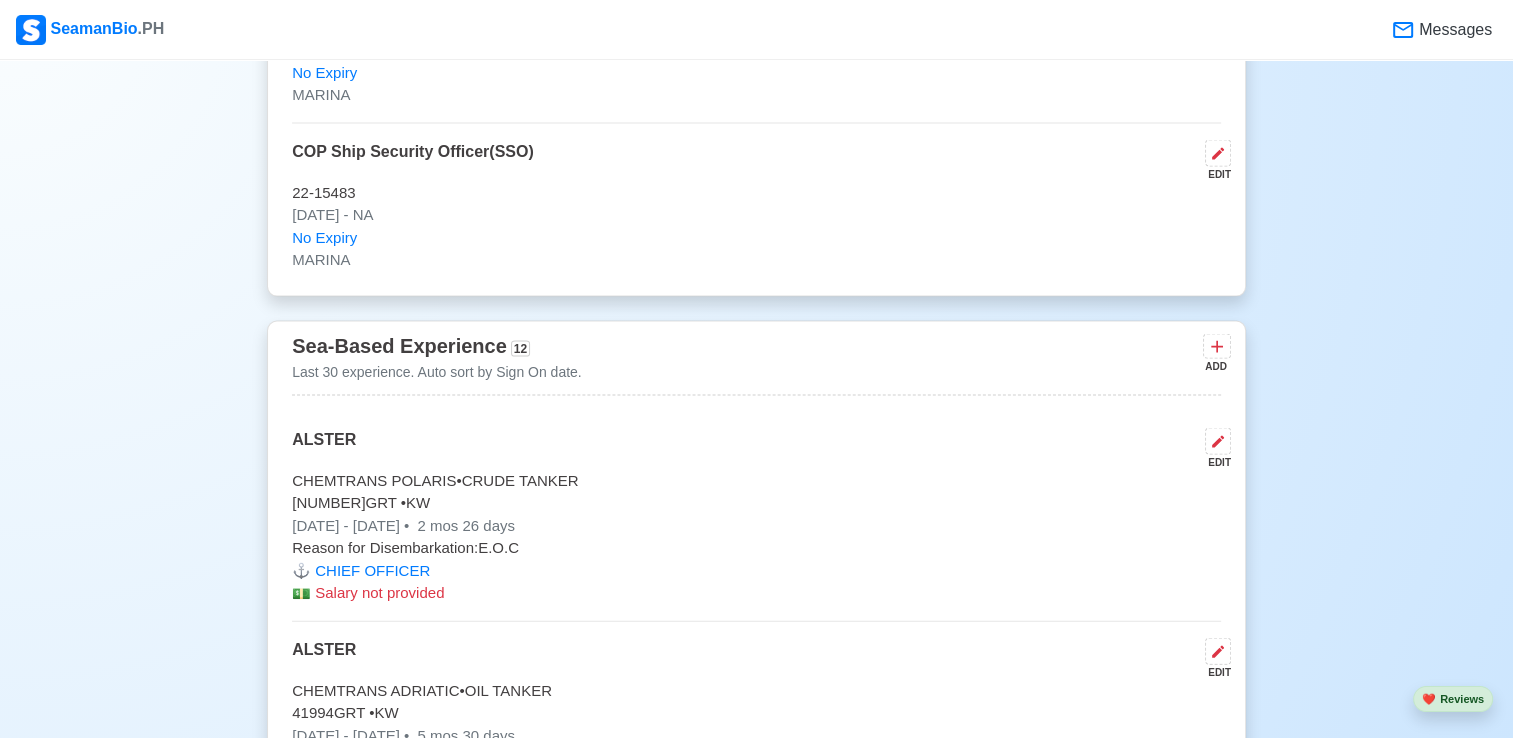 click on "Last 30 experience. Auto sort by Sign On date." at bounding box center [437, 372] 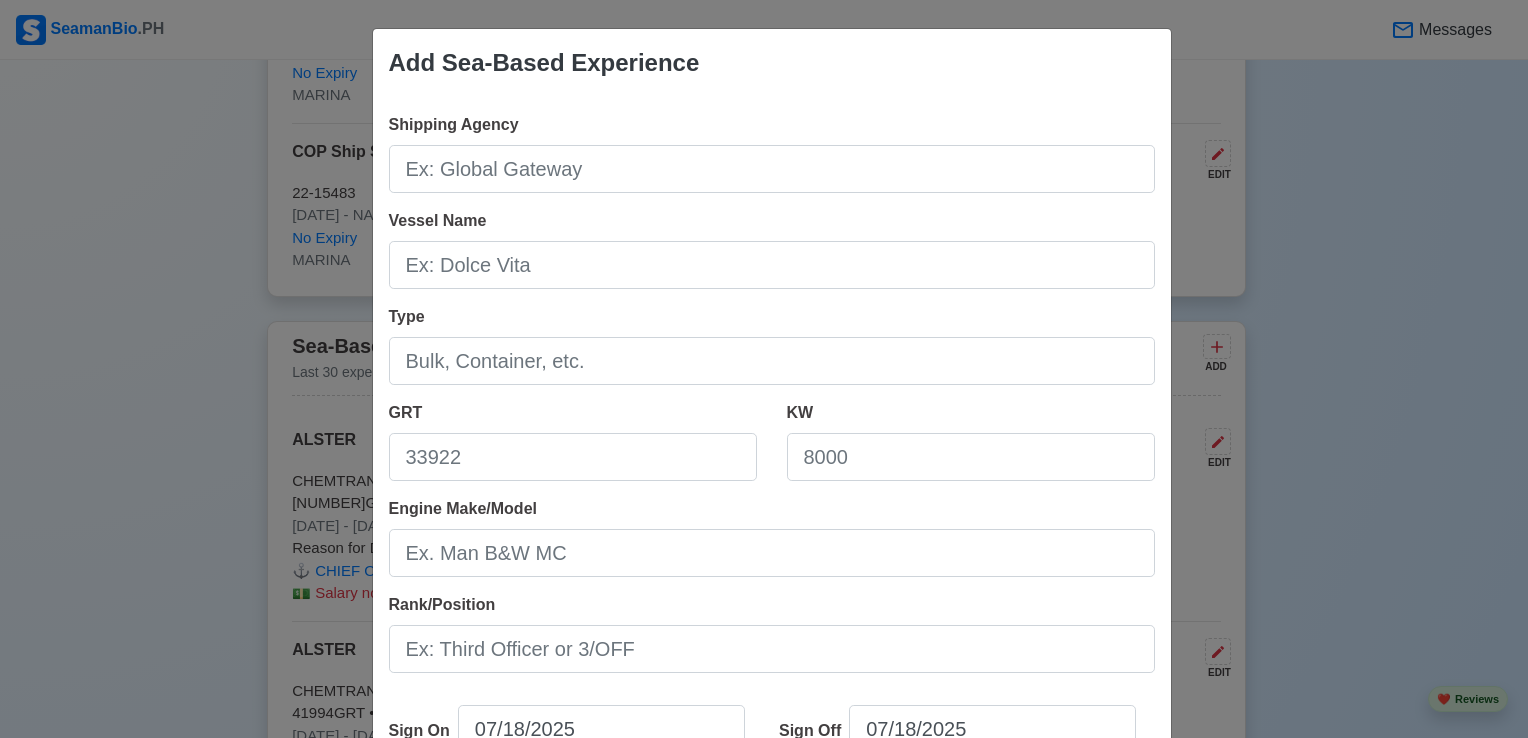 click on "Add Sea-Based Experience Shipping Agency Vessel Name Type GRT KW Engine Make/Model Rank/Position Sign On 07/18/2025 Sign Off 07/18/2025 I currently work here Reason for Disembarkation 🔒 Salary (USD) Cancel Save" at bounding box center (764, 369) 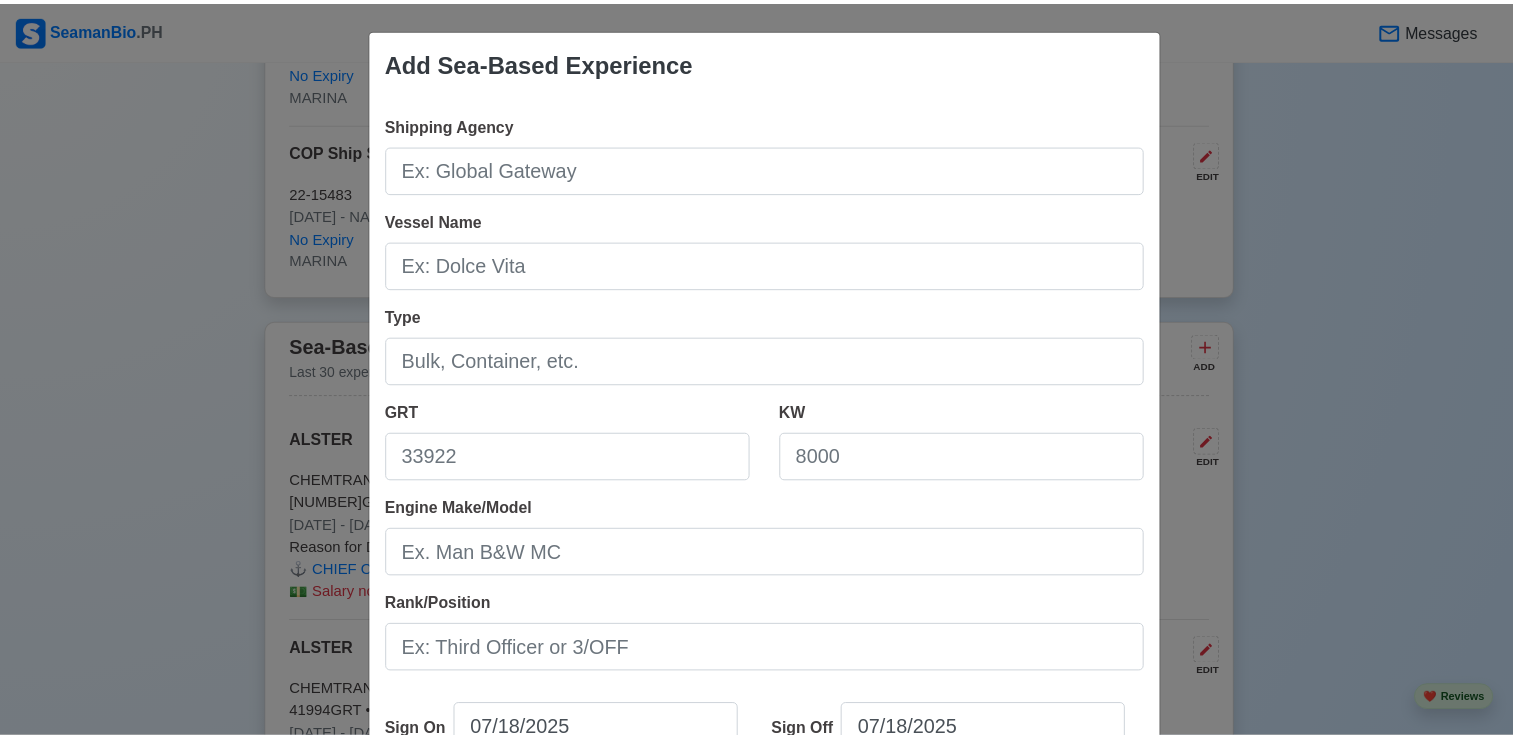 scroll, scrollTop: 400, scrollLeft: 0, axis: vertical 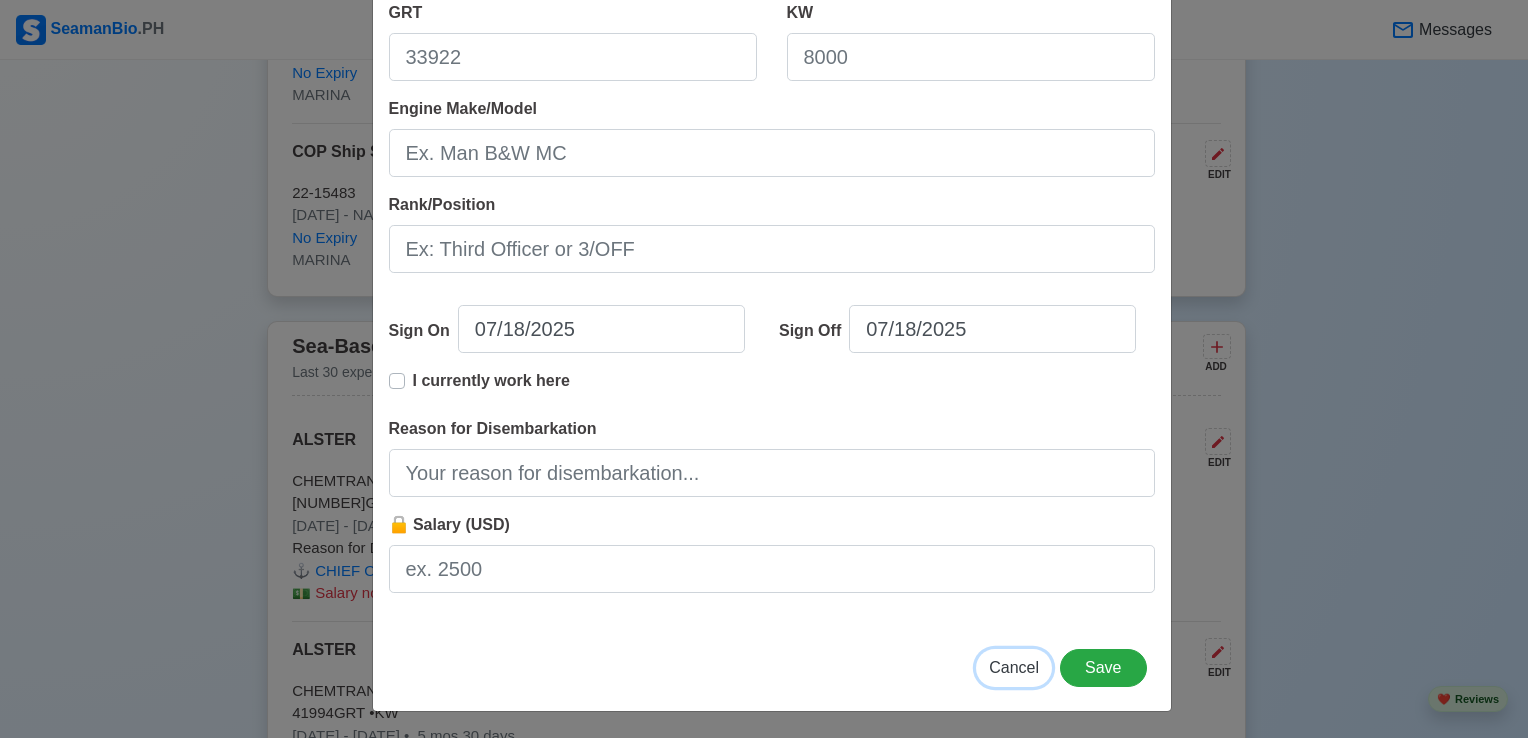 click on "Cancel" at bounding box center [1014, 667] 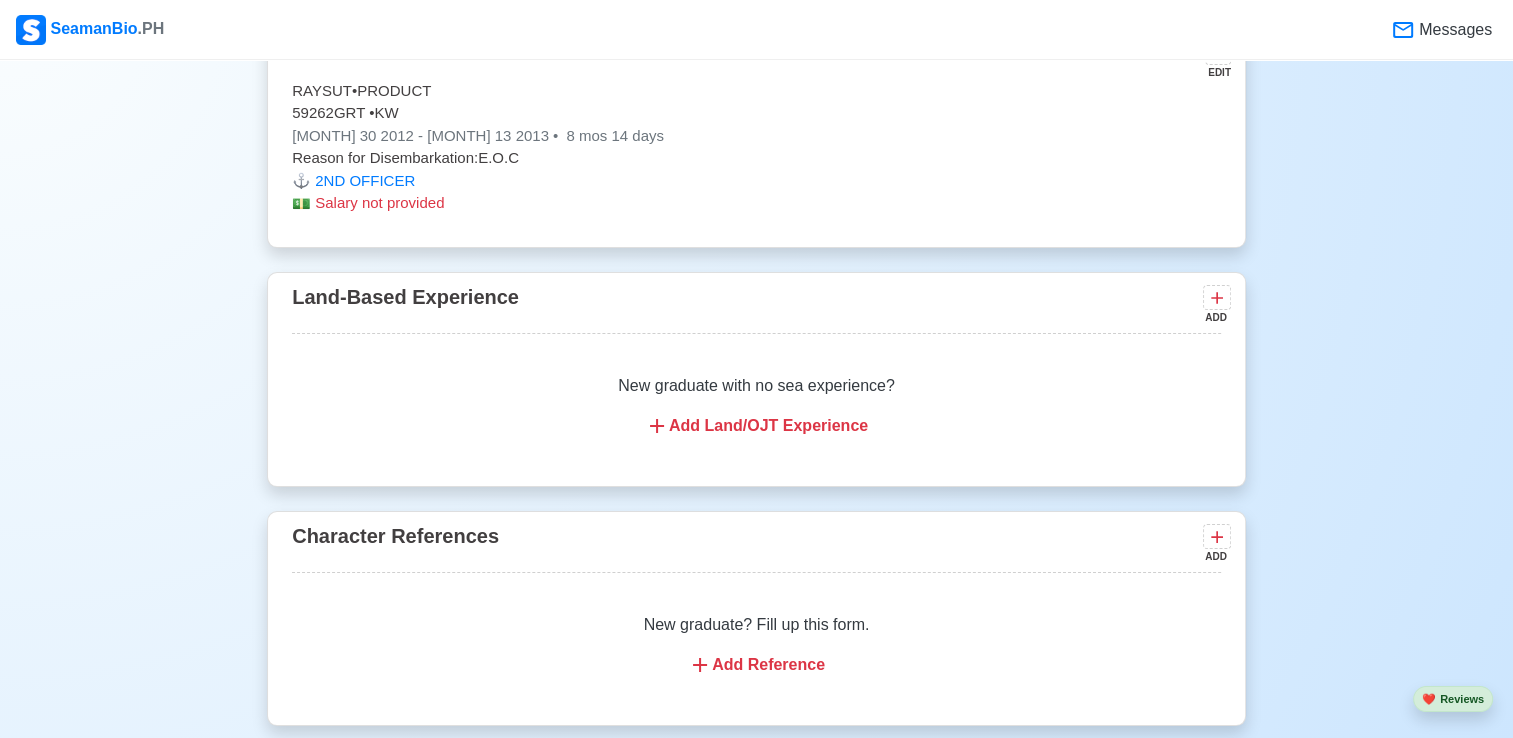 scroll, scrollTop: 7404, scrollLeft: 0, axis: vertical 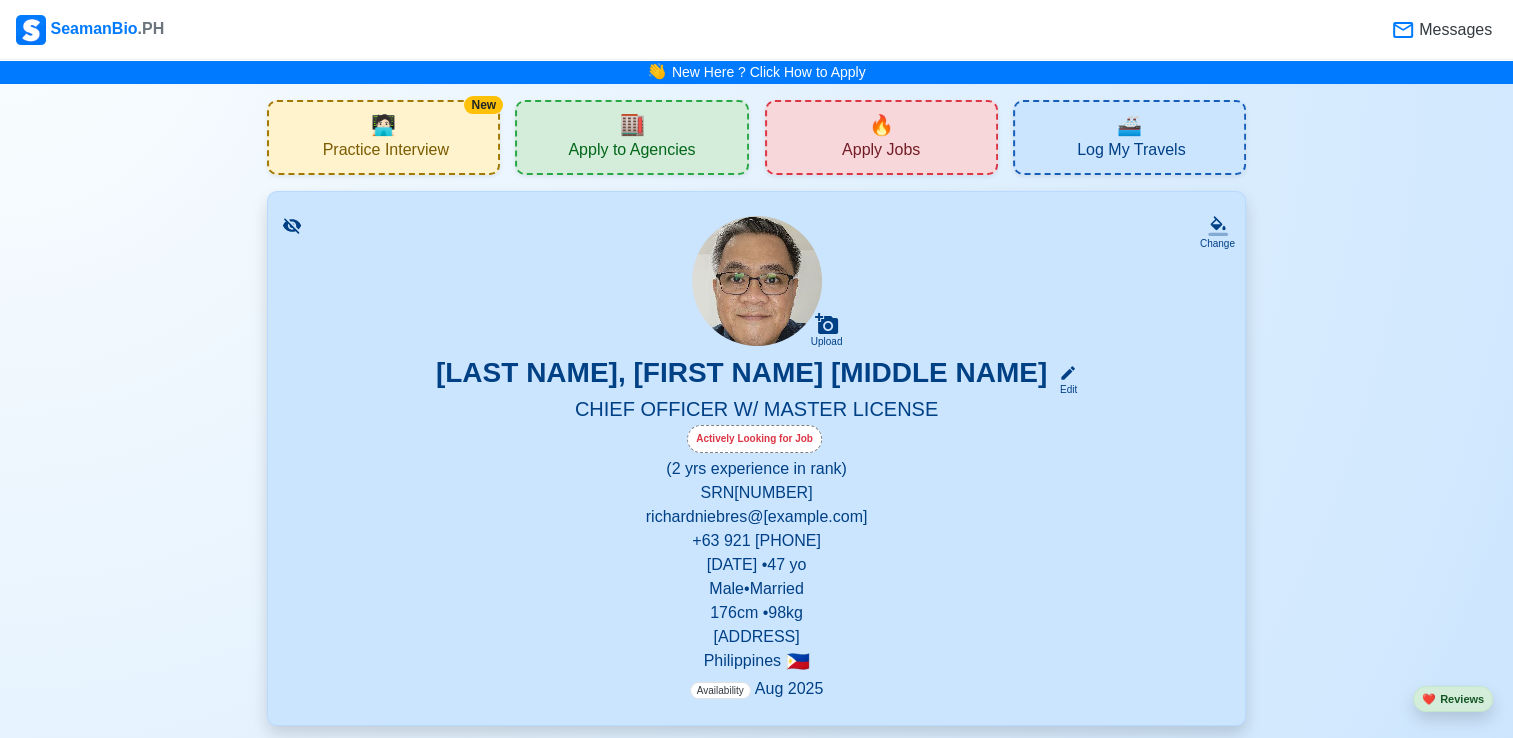 drag, startPoint x: 1428, startPoint y: 75, endPoint x: 1443, endPoint y: 80, distance: 15.811388 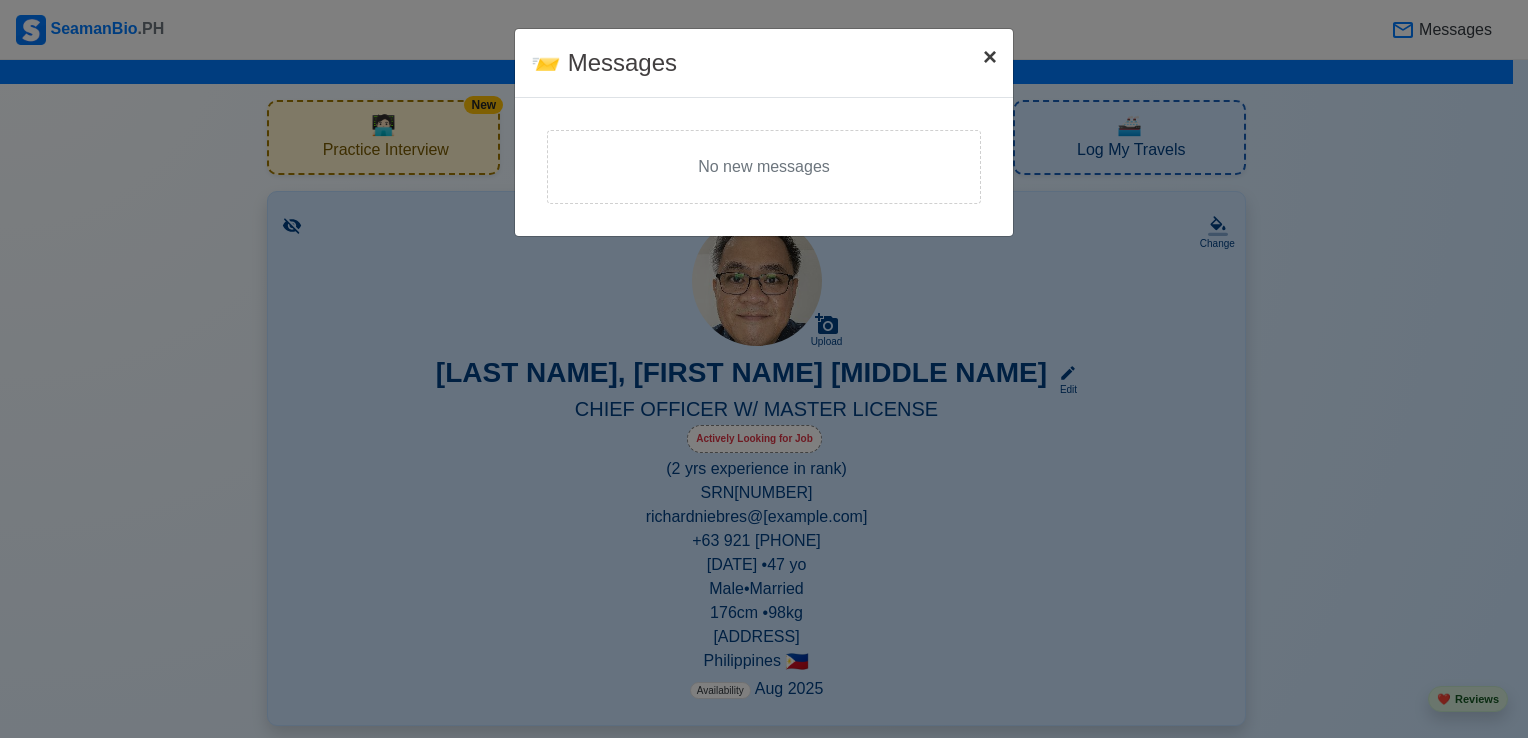 click on "×" at bounding box center [990, 56] 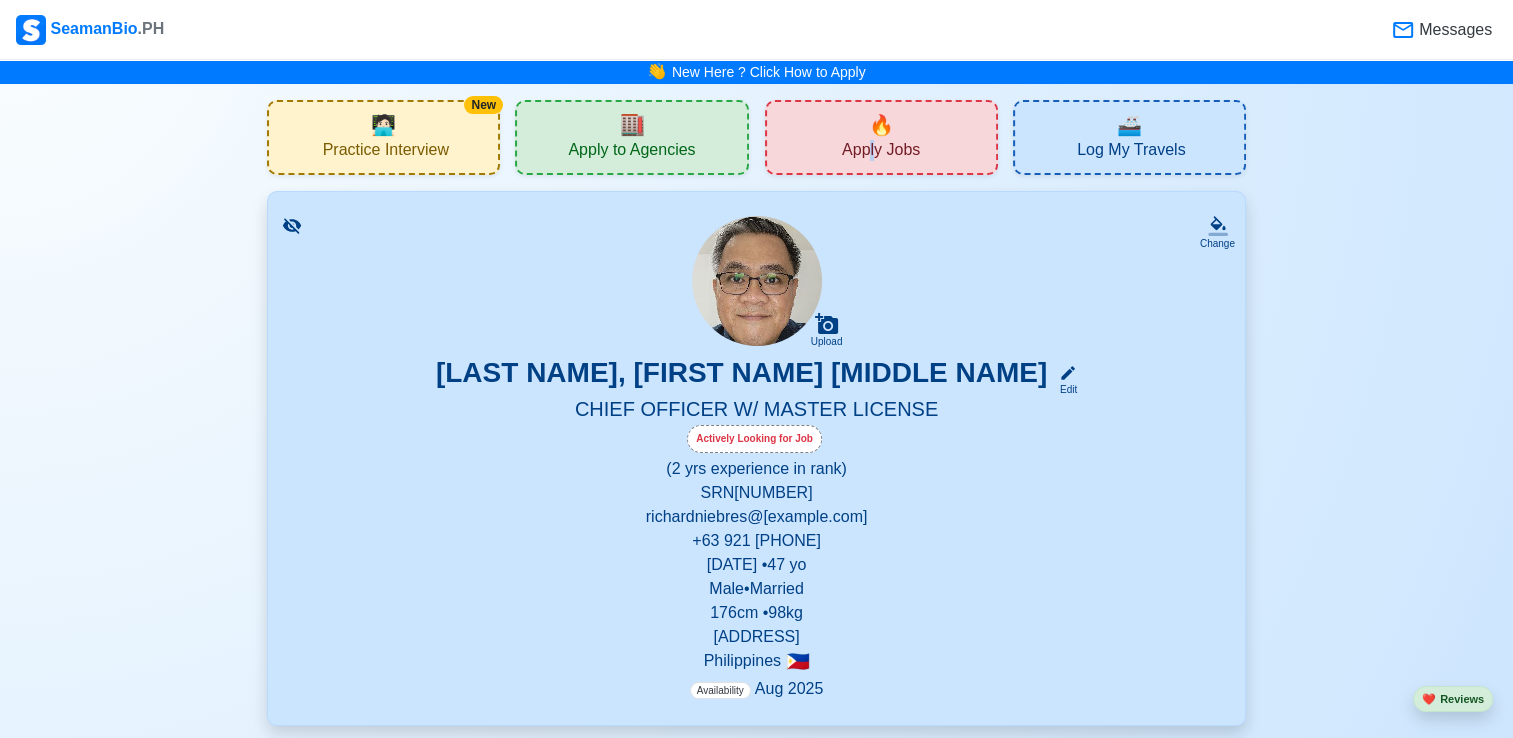 click on "Apply Jobs" at bounding box center (881, 152) 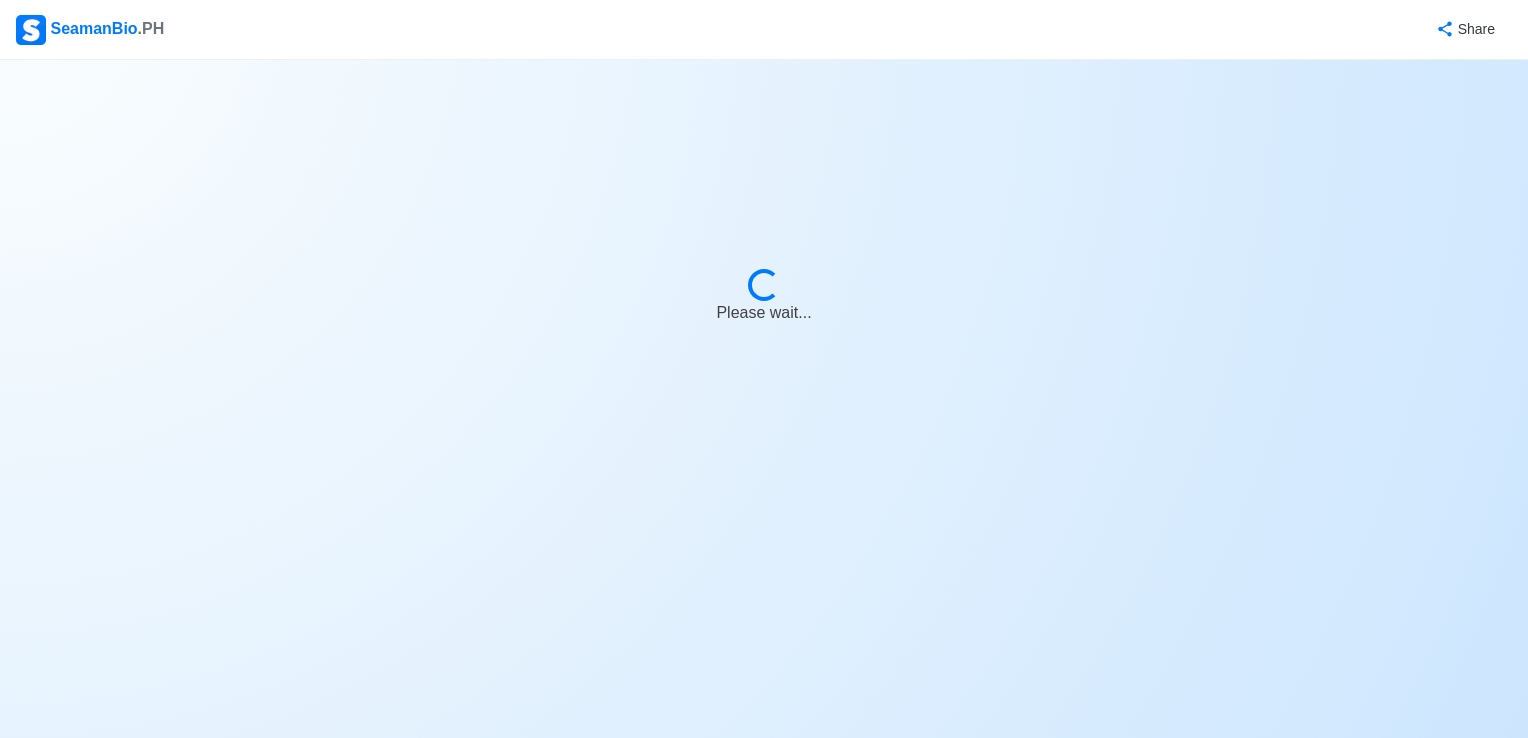 select on "Chief Officer" 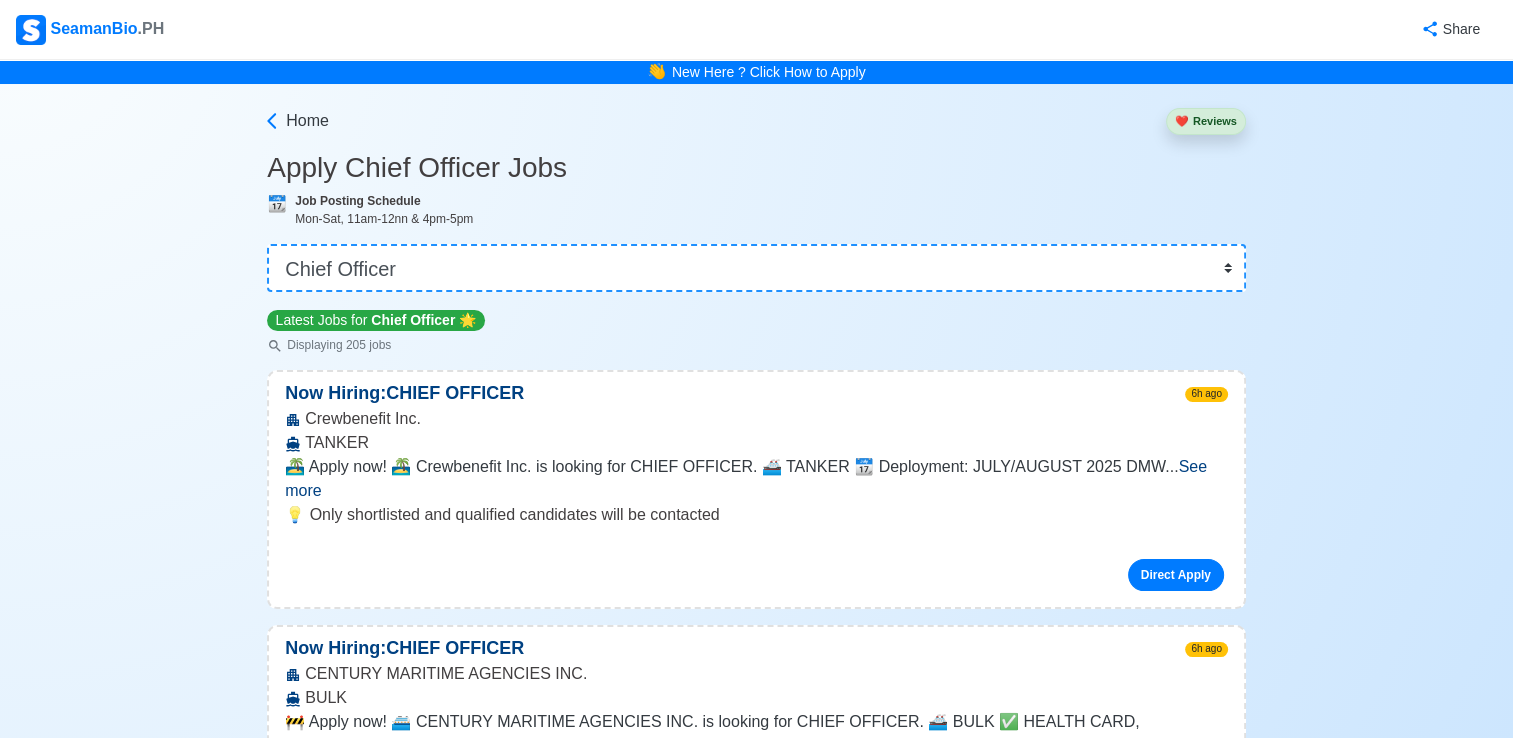 scroll, scrollTop: 100, scrollLeft: 0, axis: vertical 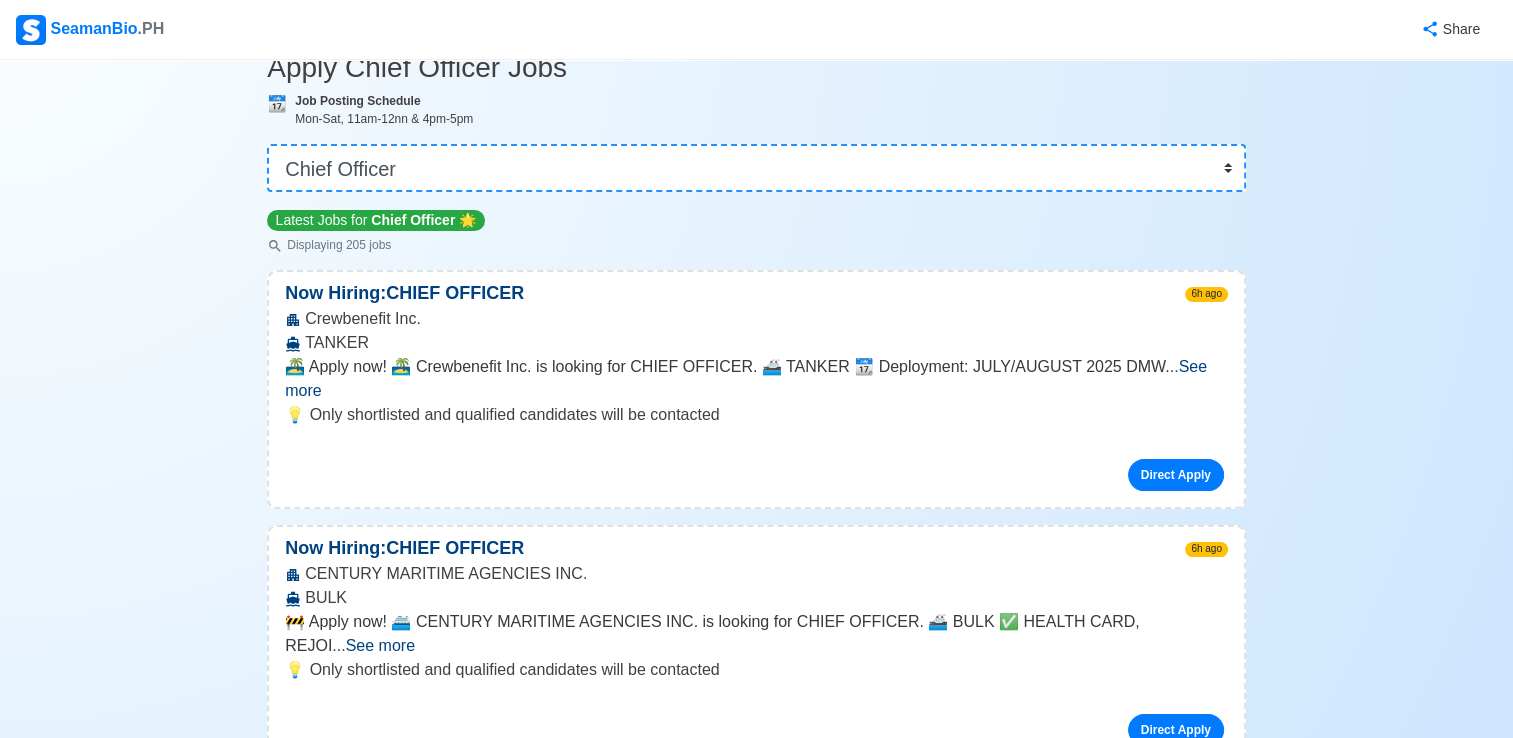 click on "See more" at bounding box center (746, 378) 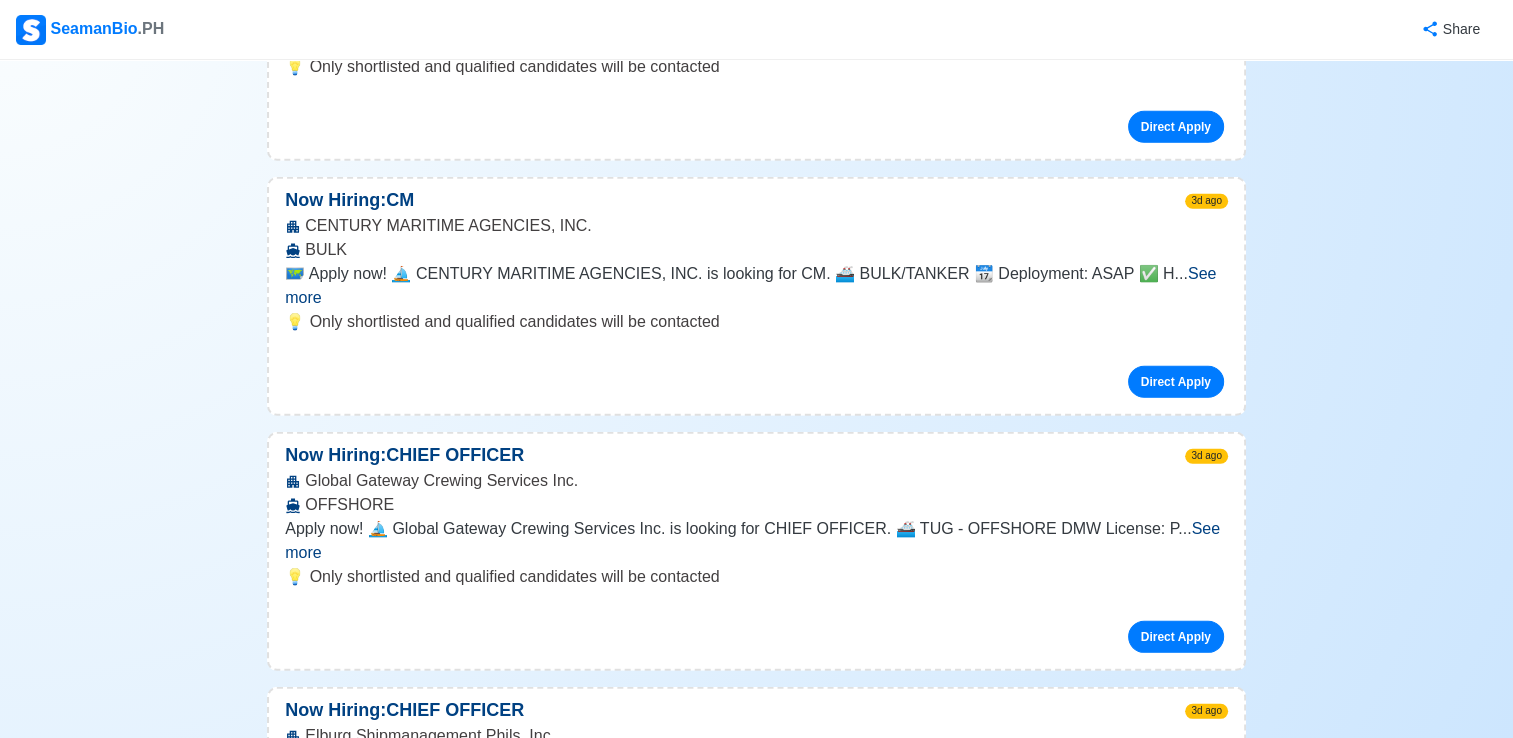 scroll, scrollTop: 5900, scrollLeft: 0, axis: vertical 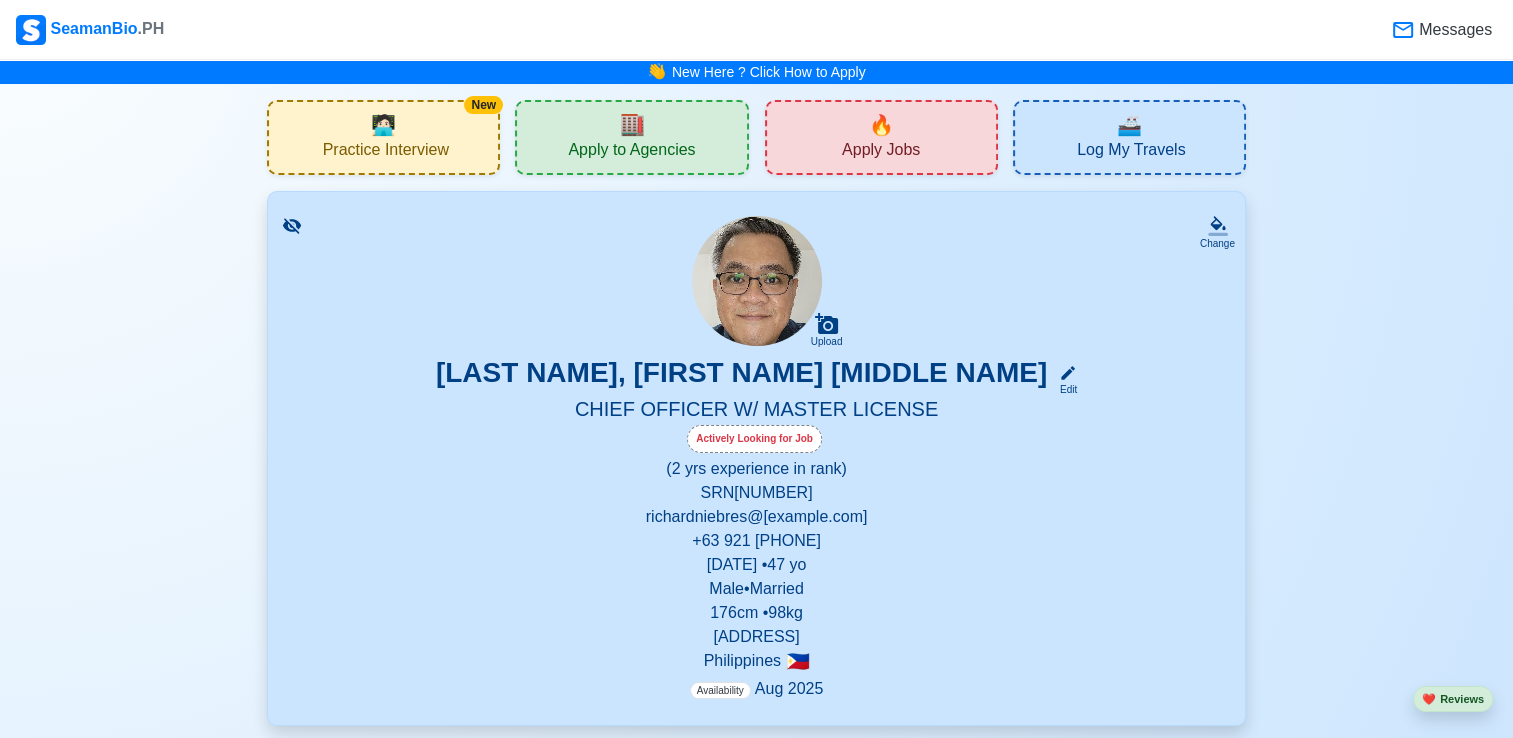 click on "Apply to Agencies" at bounding box center (631, 152) 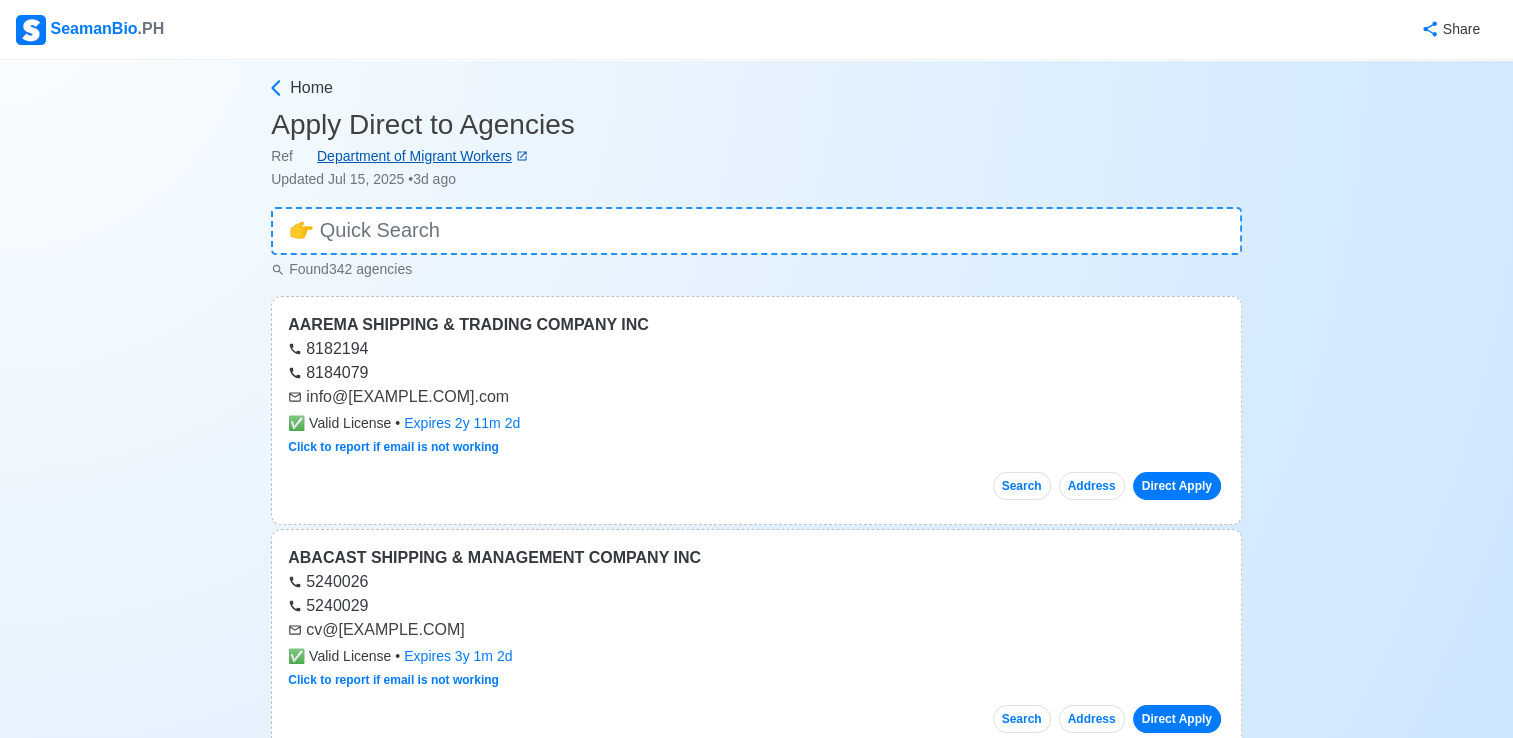 click on "Department of Migrant Workers" at bounding box center [404, 156] 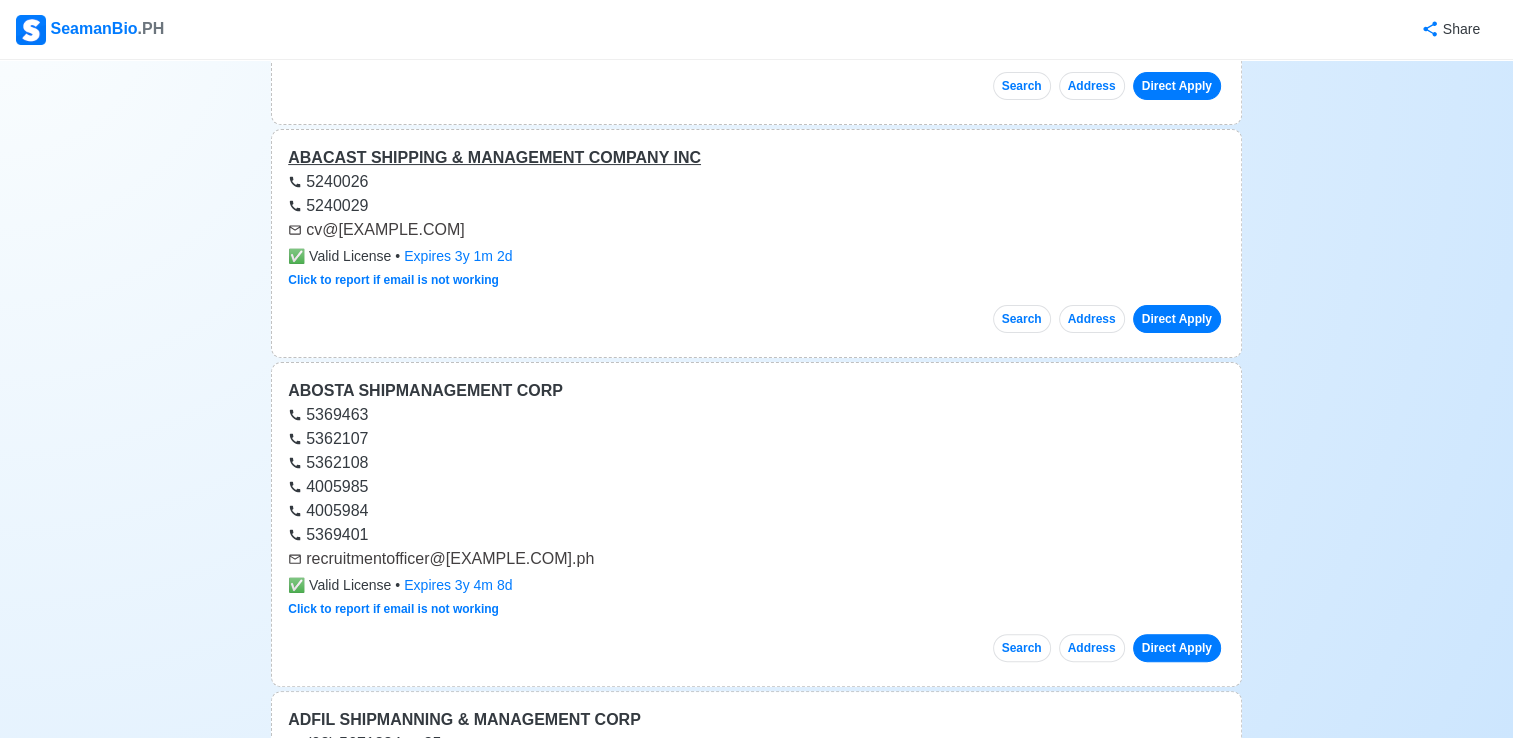 scroll, scrollTop: 500, scrollLeft: 0, axis: vertical 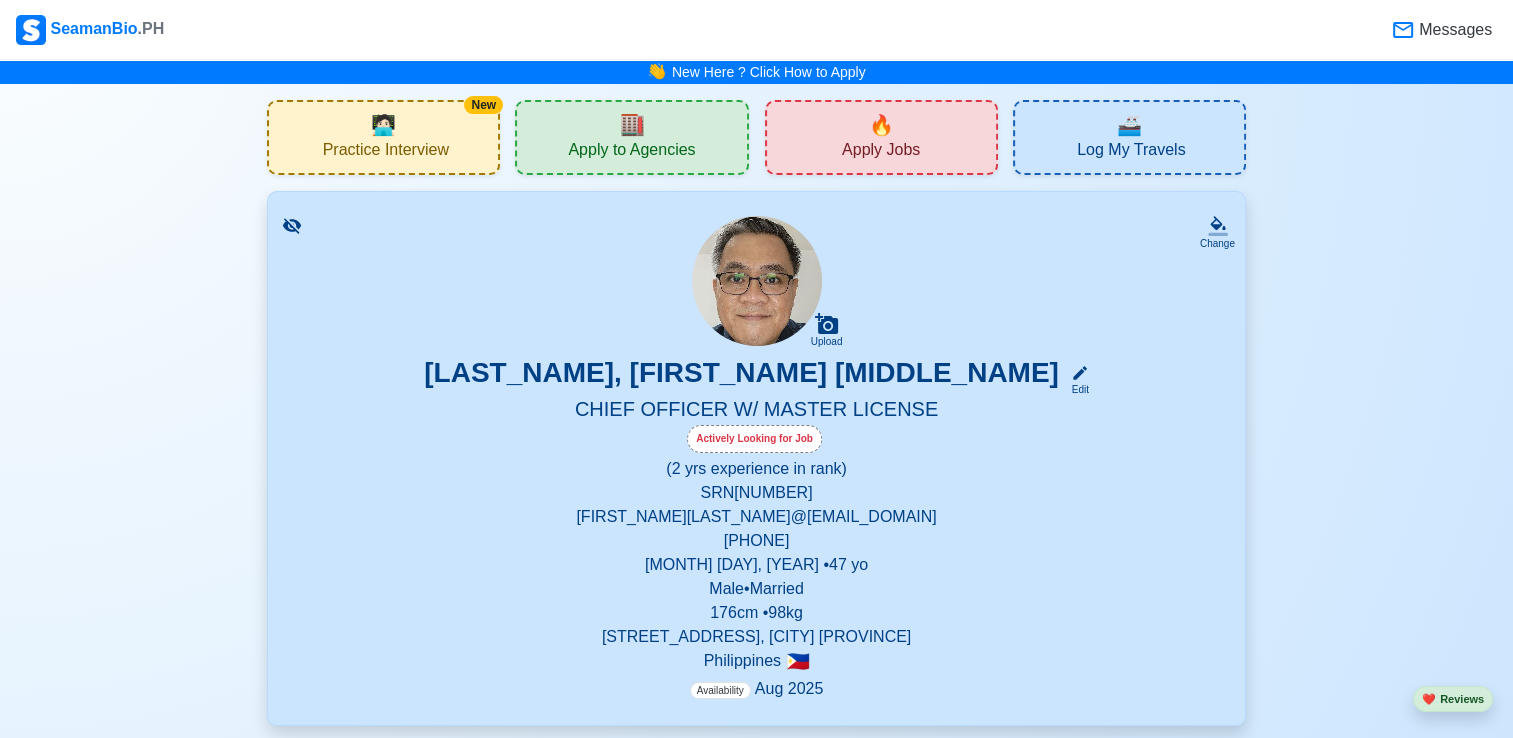 click on "Apply Jobs" at bounding box center (881, 152) 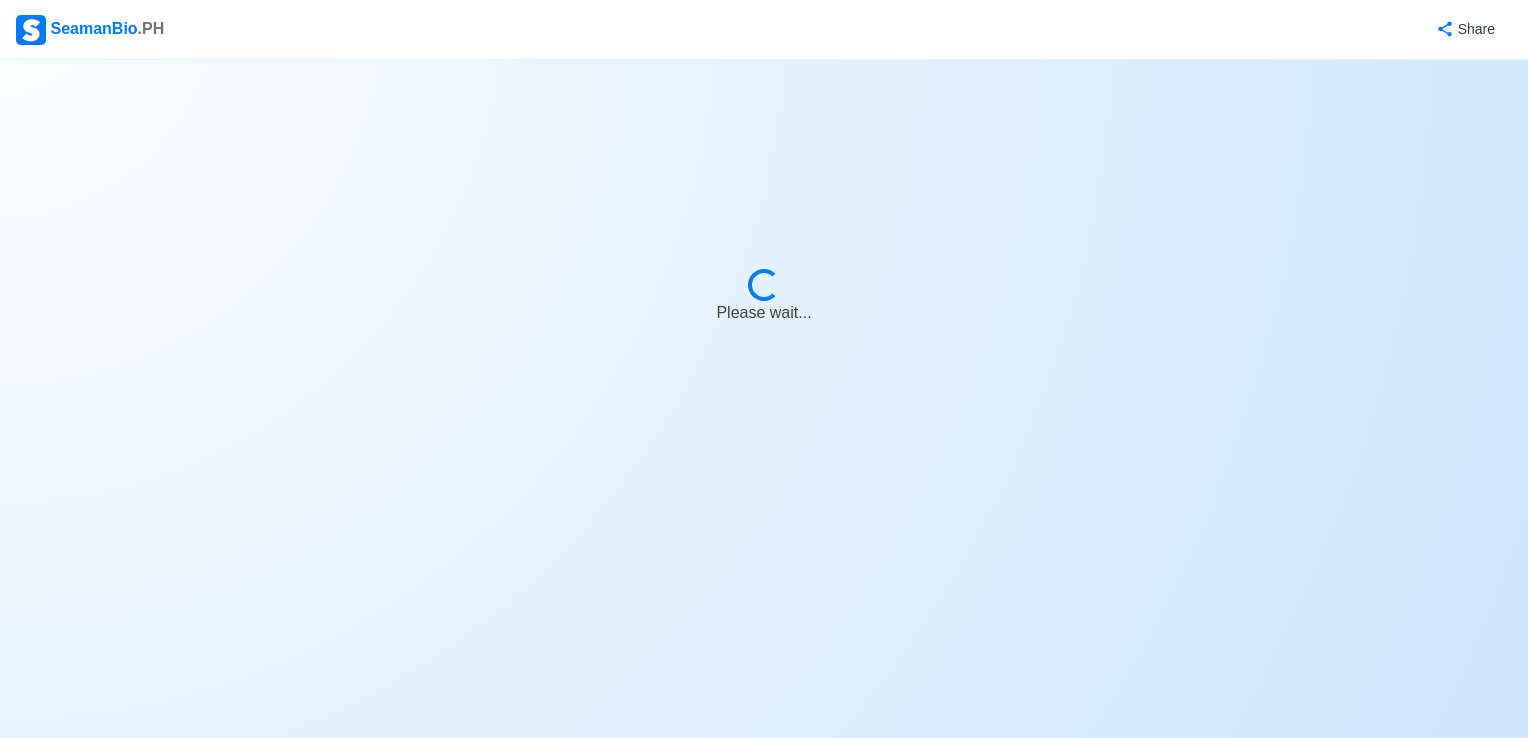 select on "Chief Officer" 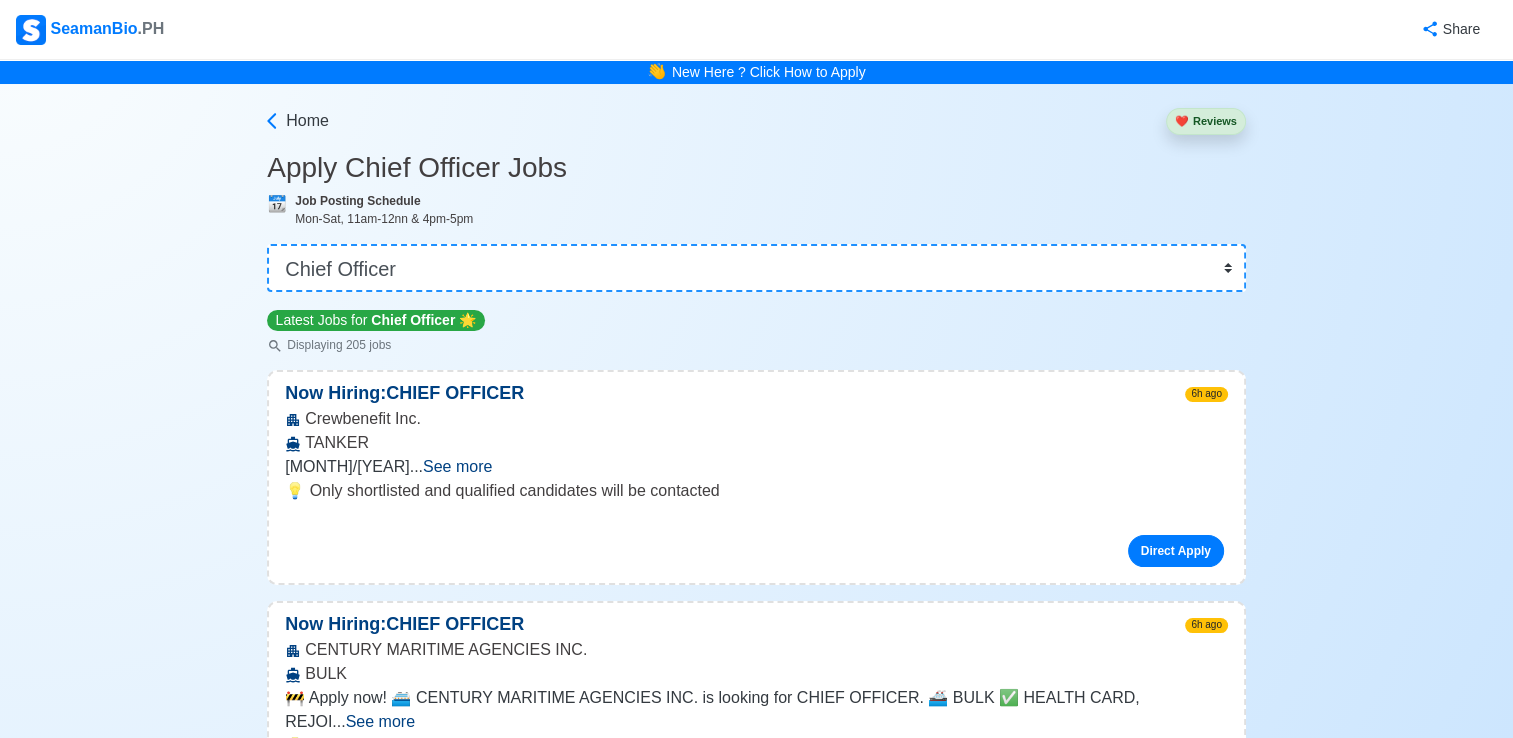 click on "See more" at bounding box center (457, 466) 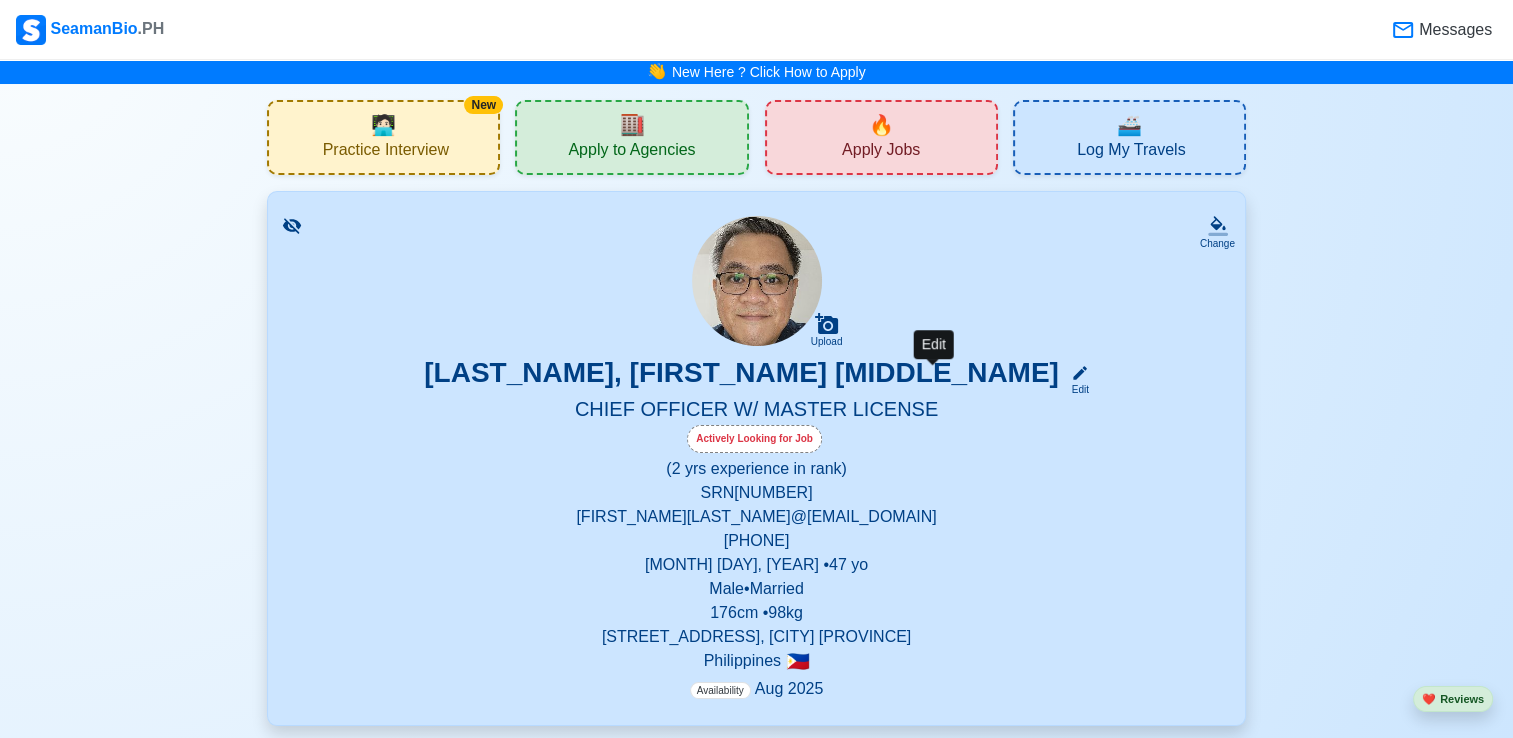 click on "Edit" at bounding box center (1076, 389) 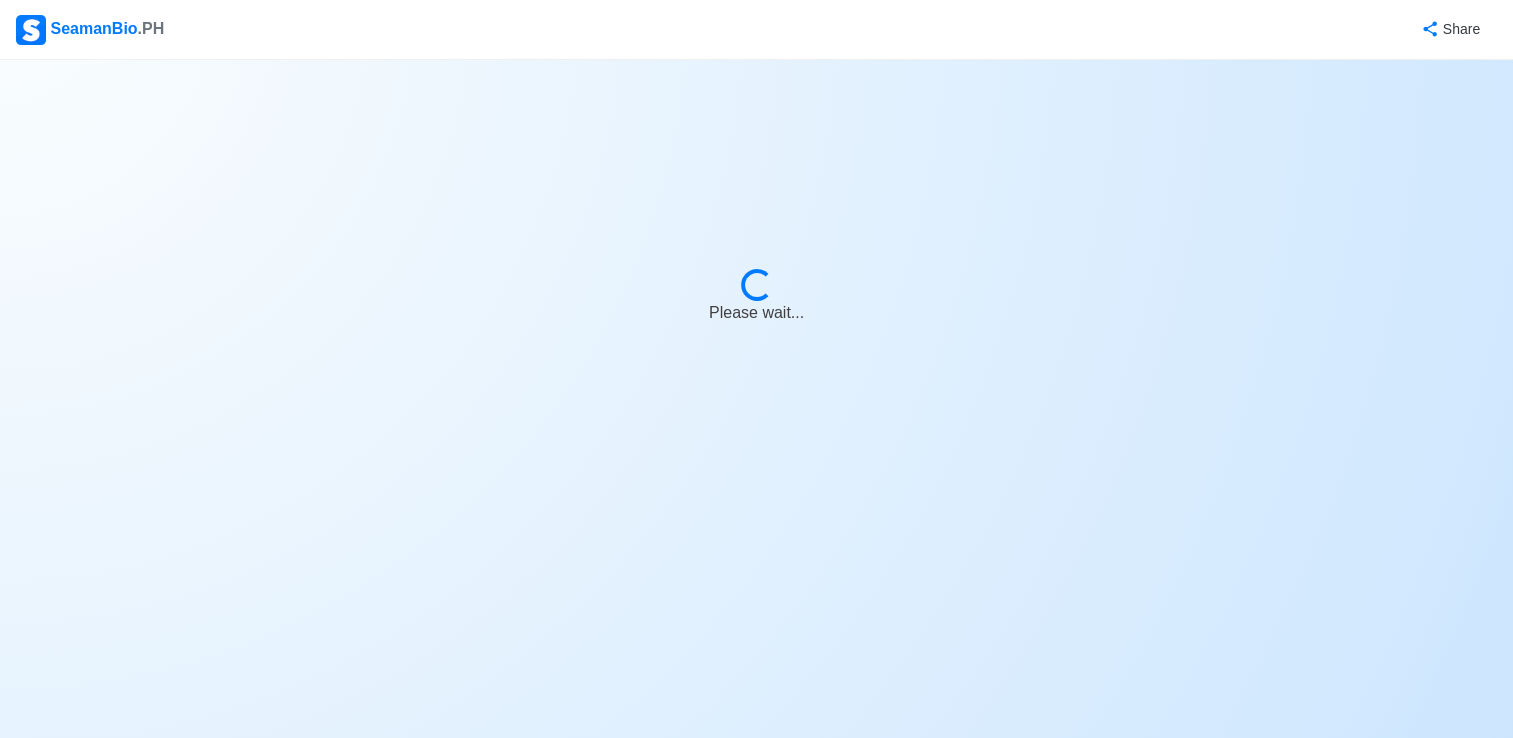 select on "Actively Looking for Job" 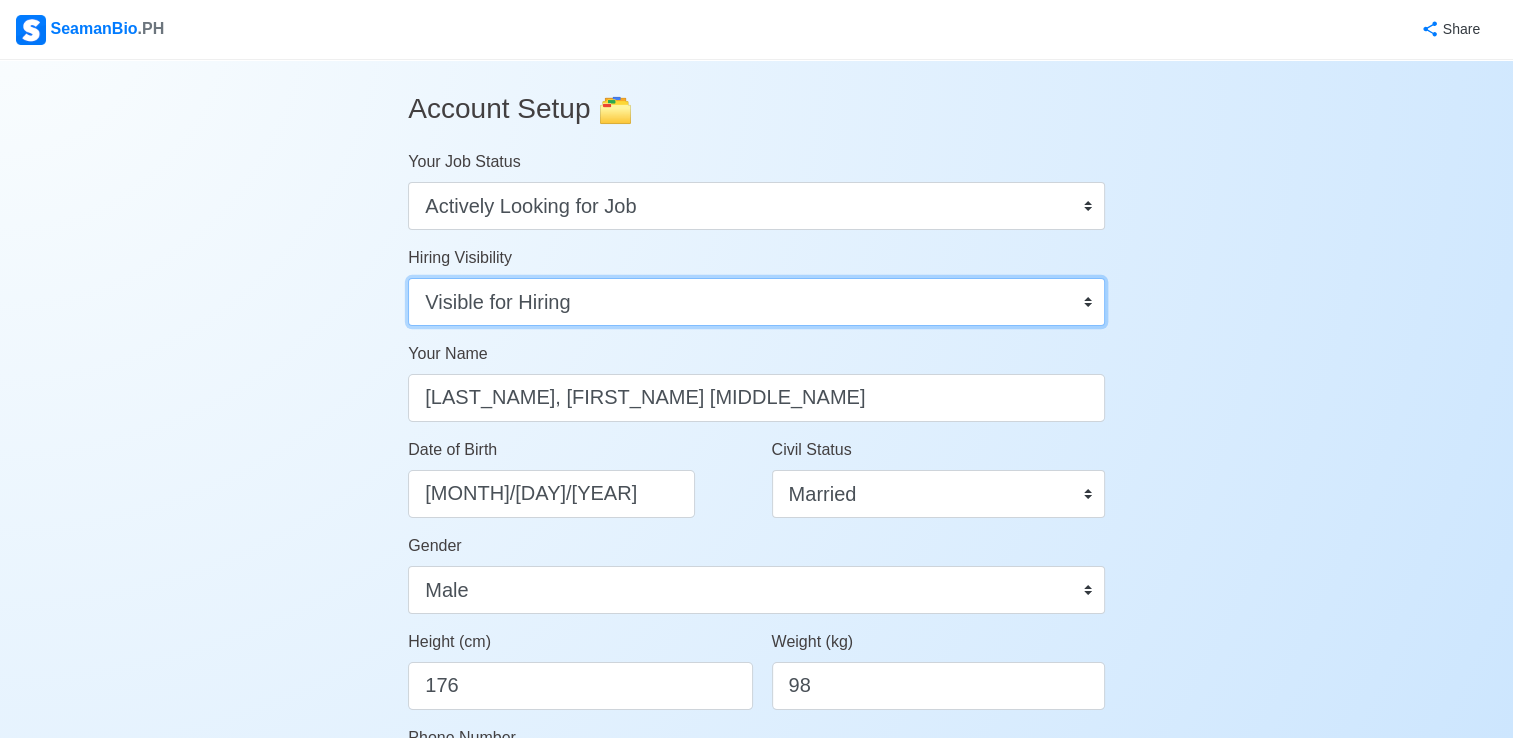 click on "Visible for Hiring Not Visible for Hiring" at bounding box center (756, 302) 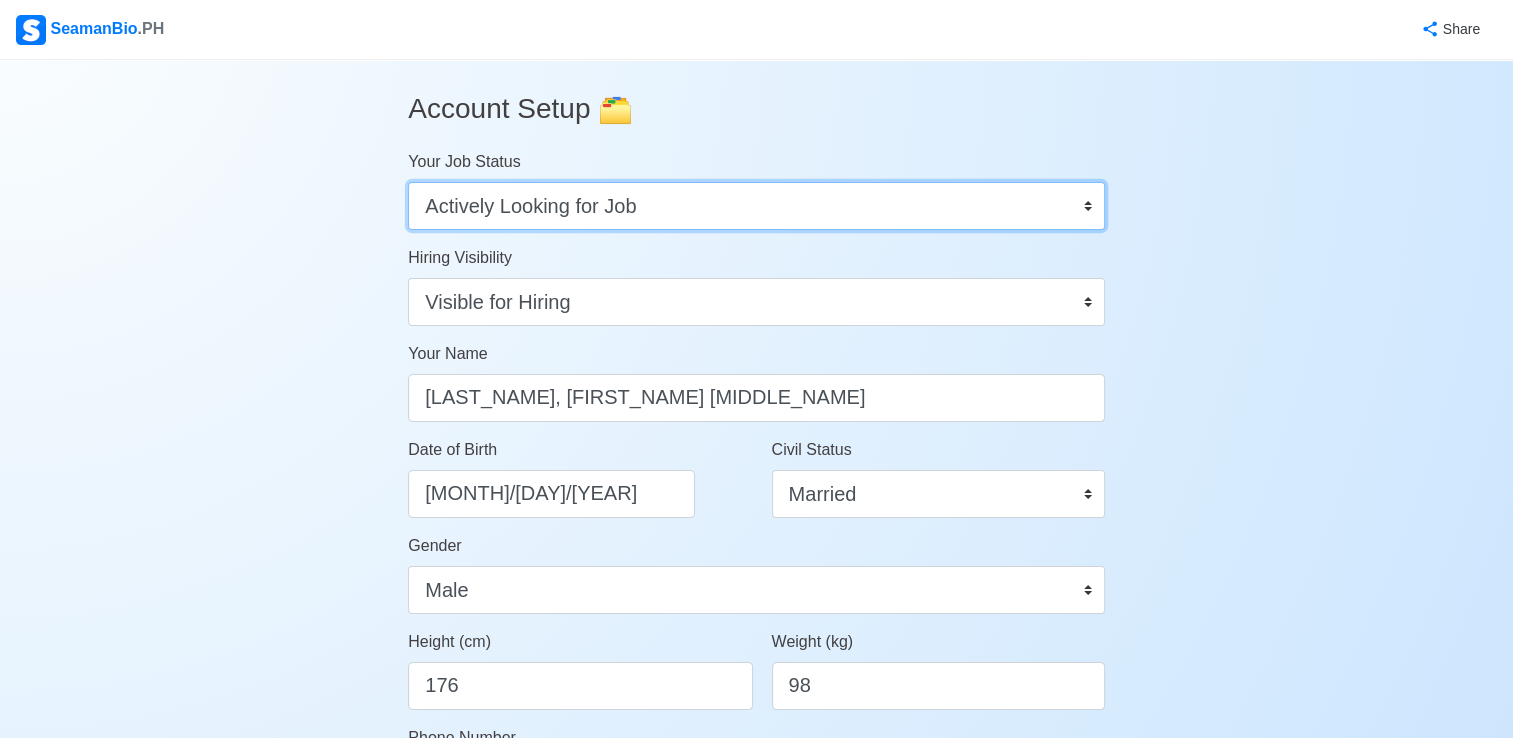 click on "Onboard Actively Looking for Job Not Looking for Job" at bounding box center (756, 206) 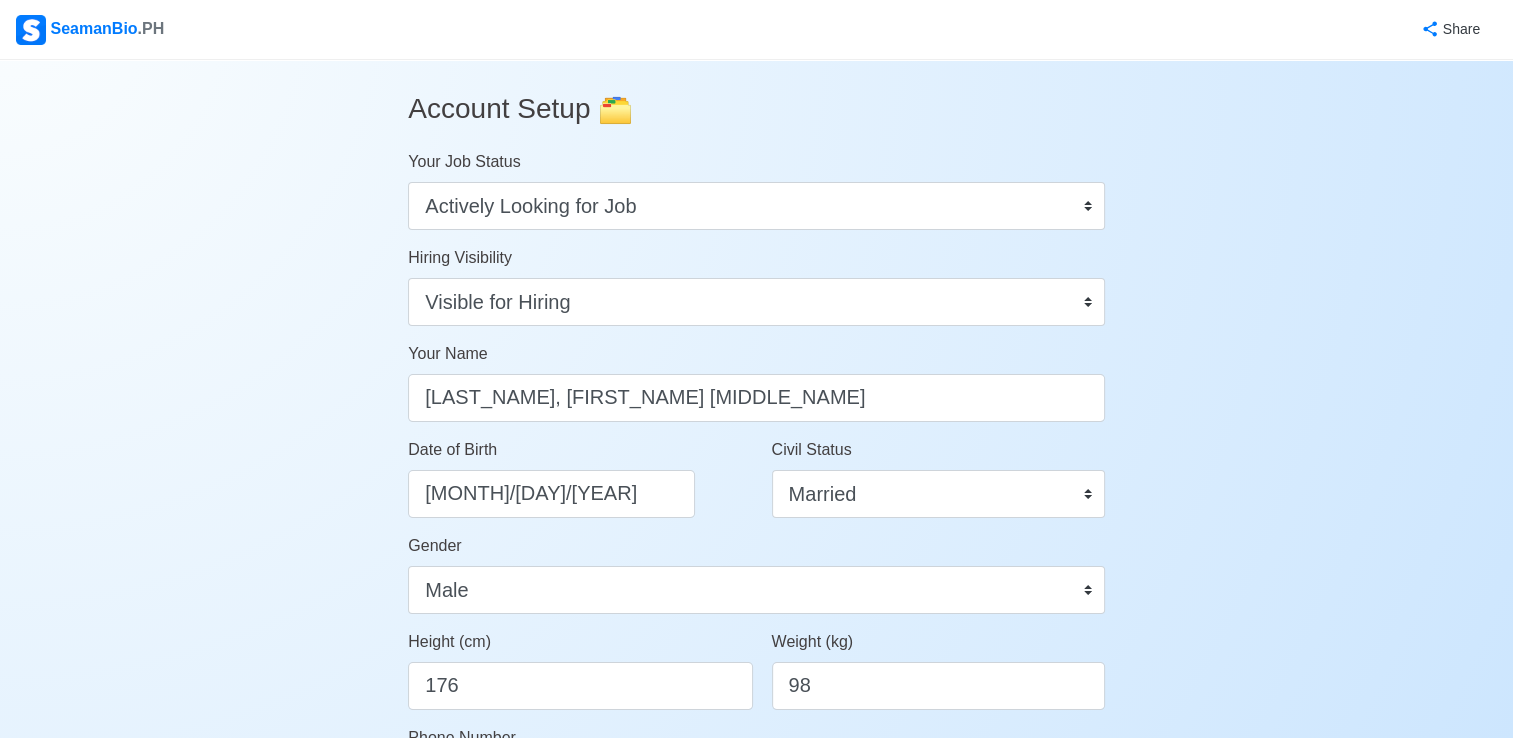 click on "Account Setup   🗂️ Your Job Status Onboard Actively Looking for Job Not Looking for Job Hiring Visibility Visible for Hiring Not Visible for Hiring Your Name NIEBRES, RICHARD PANTE Date of Birth     12/29/1977 Civil Status Single Married Widowed Separated Gender Male Female Height (cm) 176 Weight (kg) 98 Phone Number +63 921 477 5177 🔔 Make sure your phone number is contactable. When you apply & got shortlisted, agencies will contact you. Address MAMBOG 3, BACOOR CAVITE Country Afghanistan Åland Islands Albania Algeria American Samoa Andorra Angola Anguilla Antarctica Antigua and Barbuda Argentina Armenia Aruba Australia Austria Azerbaijan Bahamas Bahrain Bangladesh Barbados Belarus Belgium Belize Benin Bermuda Bhutan Bolivia, Plurinational State of Bonaire, Sint Eustatius and Saba Bosnia and Herzegovina Botswana Bouvet Island Brazil British Indian Ocean Territory Brunei Darussalam Bulgaria Burkina Faso Burundi Cabo Verde Cambodia Cameroon Canada Cayman Islands Central African Republic Chad Chile" at bounding box center (756, 972) 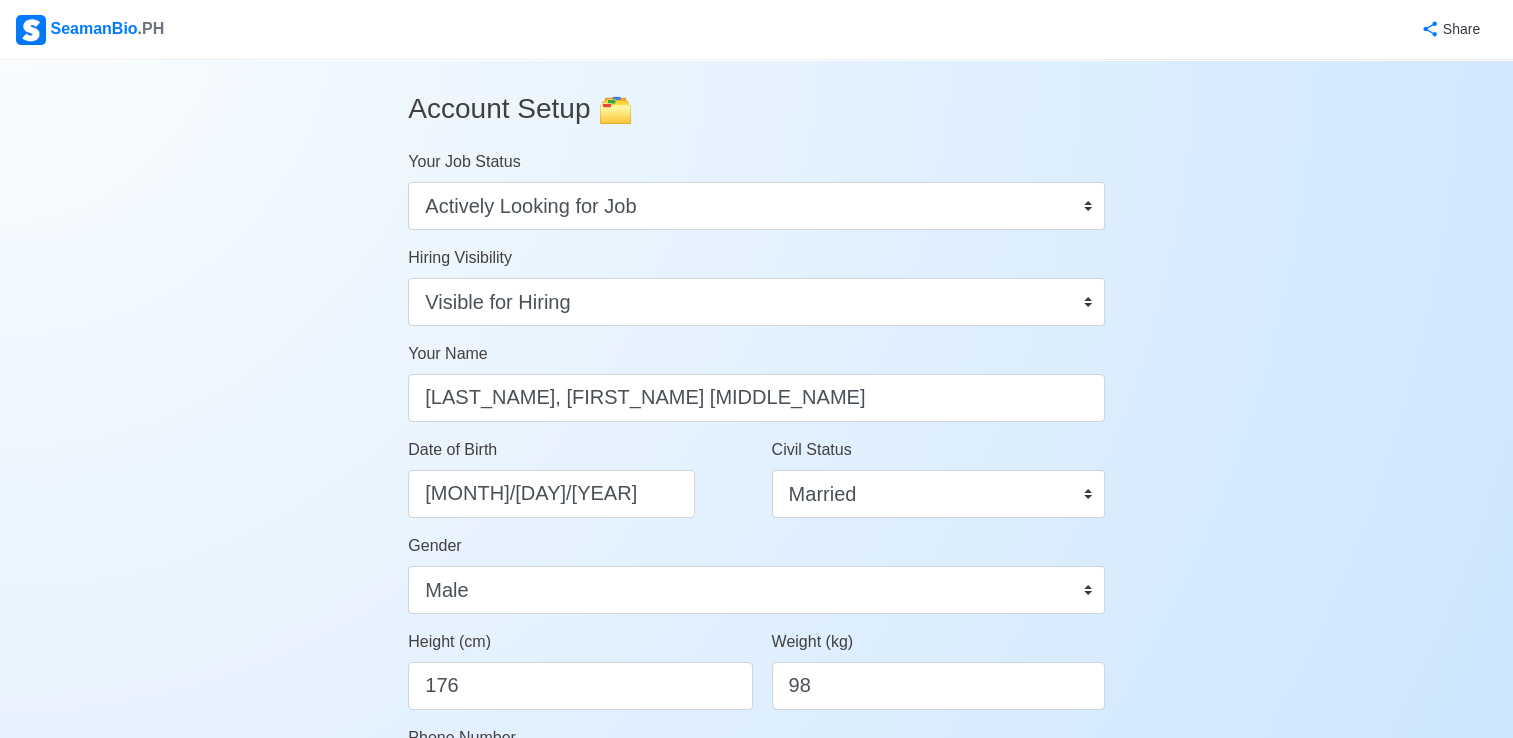 scroll, scrollTop: 200, scrollLeft: 0, axis: vertical 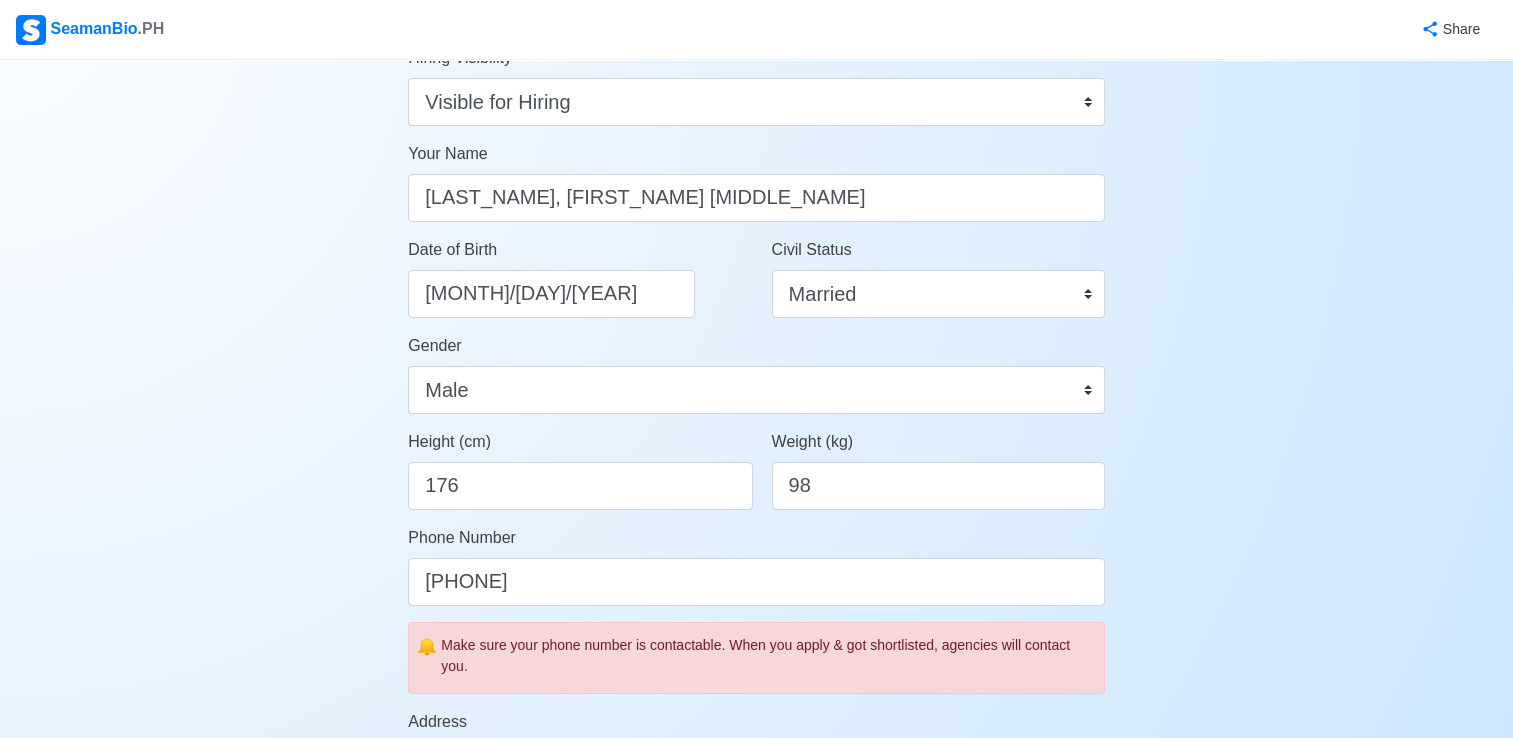 click on "Account Setup   🗂️ Your Job Status Onboard Actively Looking for Job Not Looking for Job Hiring Visibility Visible for Hiring Not Visible for Hiring Your Name NIEBRES, RICHARD PANTE Date of Birth     12/29/1977 Civil Status Single Married Widowed Separated Gender Male Female Height (cm) 176 Weight (kg) 98 Phone Number +63 921 477 5177 🔔 Make sure your phone number is contactable. When you apply & got shortlisted, agencies will contact you. Address MAMBOG 3, BACOOR CAVITE Country Afghanistan Åland Islands Albania Algeria American Samoa Andorra Angola Anguilla Antarctica Antigua and Barbuda Argentina Armenia Aruba Australia Austria Azerbaijan Bahamas Bahrain Bangladesh Barbados Belarus Belgium Belize Benin Bermuda Bhutan Bolivia, Plurinational State of Bonaire, Sint Eustatius and Saba Bosnia and Herzegovina Botswana Bouvet Island Brazil British Indian Ocean Territory Brunei Darussalam Bulgaria Burkina Faso Burundi Cabo Verde Cambodia Cameroon Canada Cayman Islands Central African Republic Chad Chile" at bounding box center (756, 772) 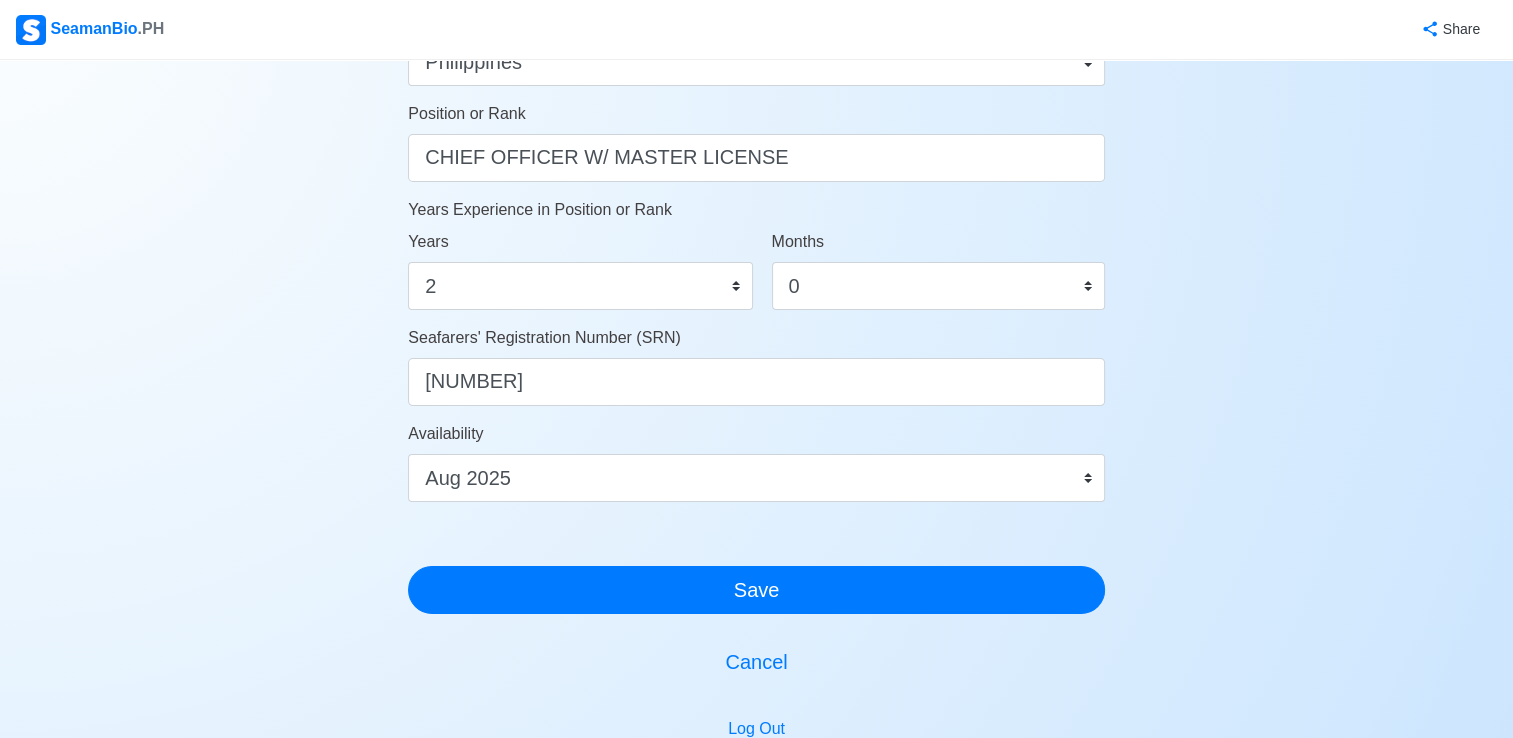 scroll, scrollTop: 1100, scrollLeft: 0, axis: vertical 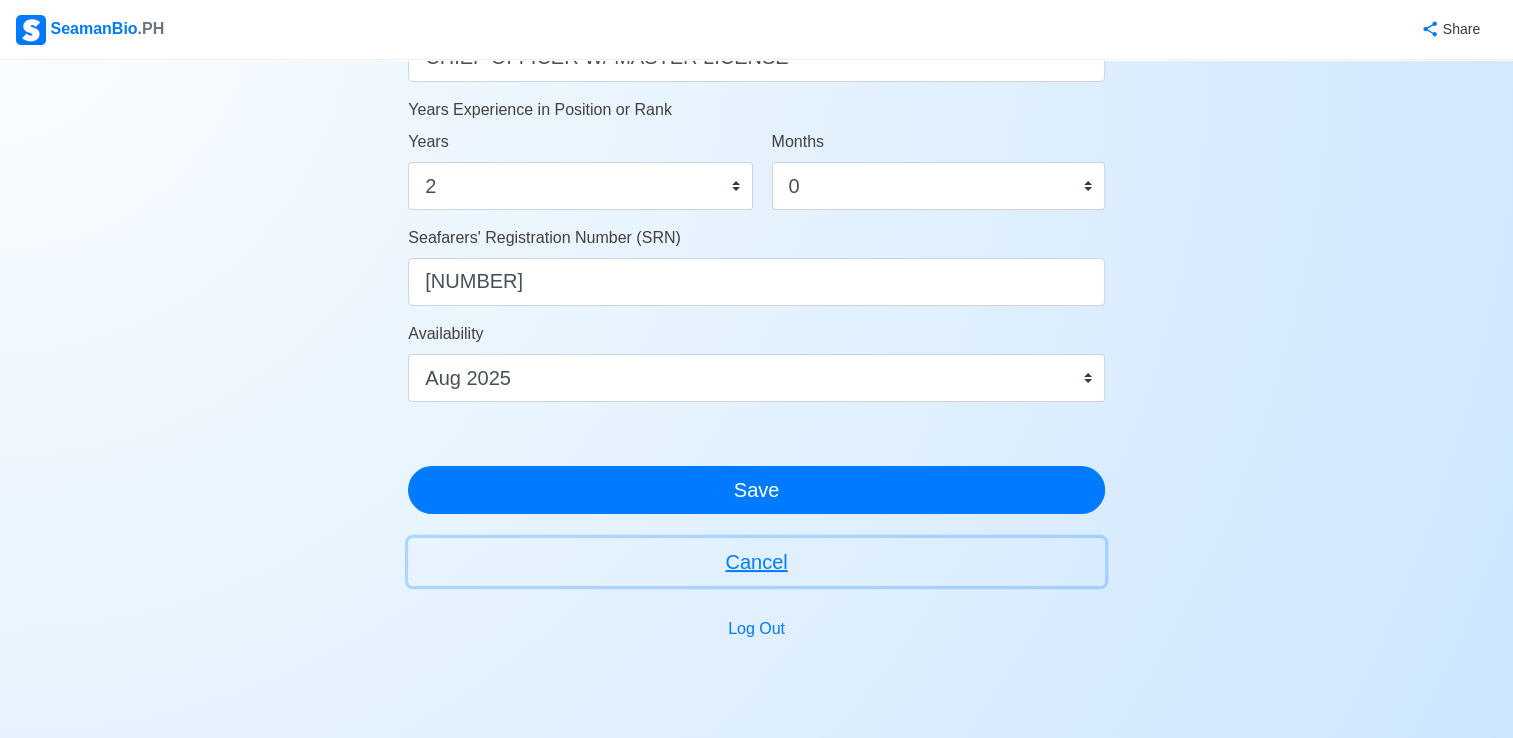 click on "Cancel" at bounding box center [756, 562] 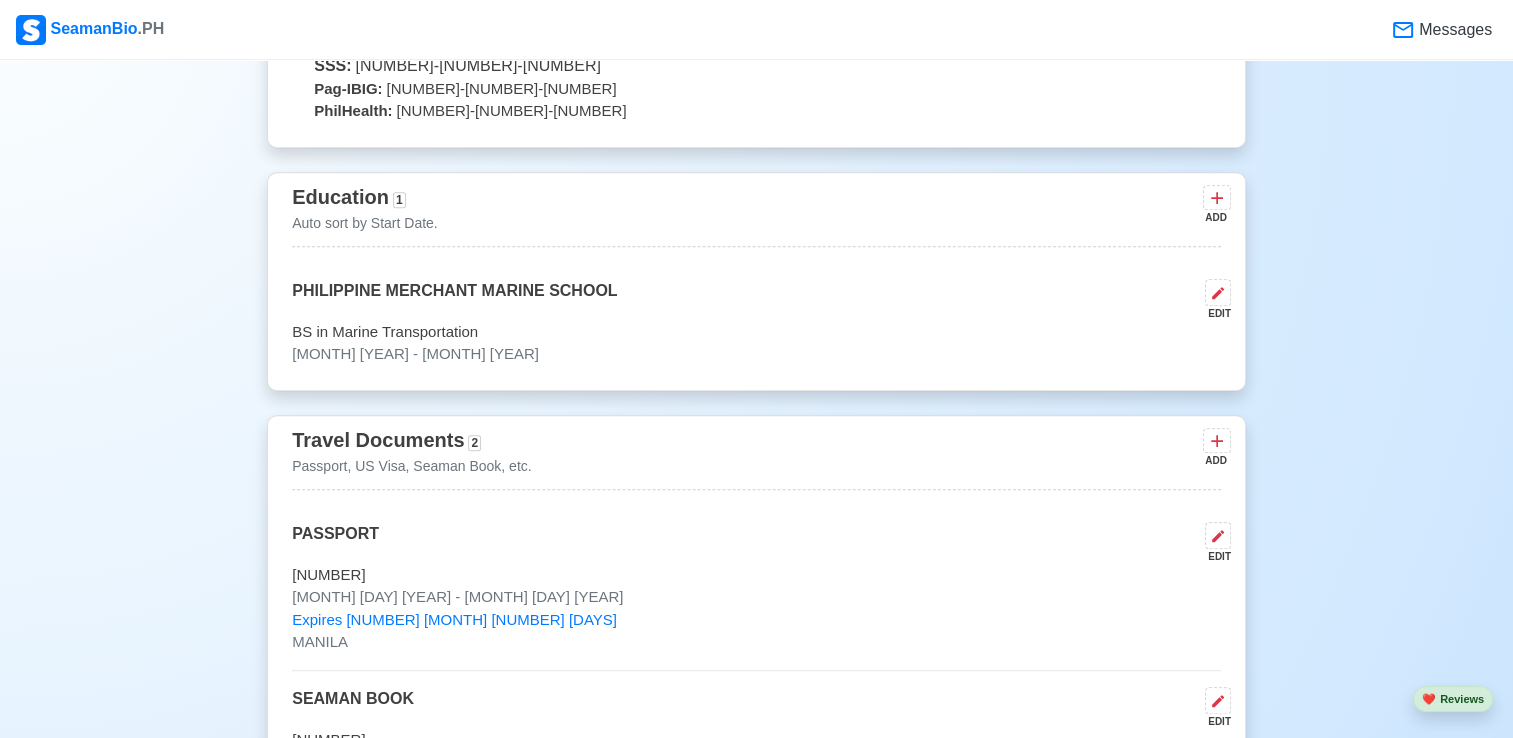 scroll, scrollTop: 0, scrollLeft: 0, axis: both 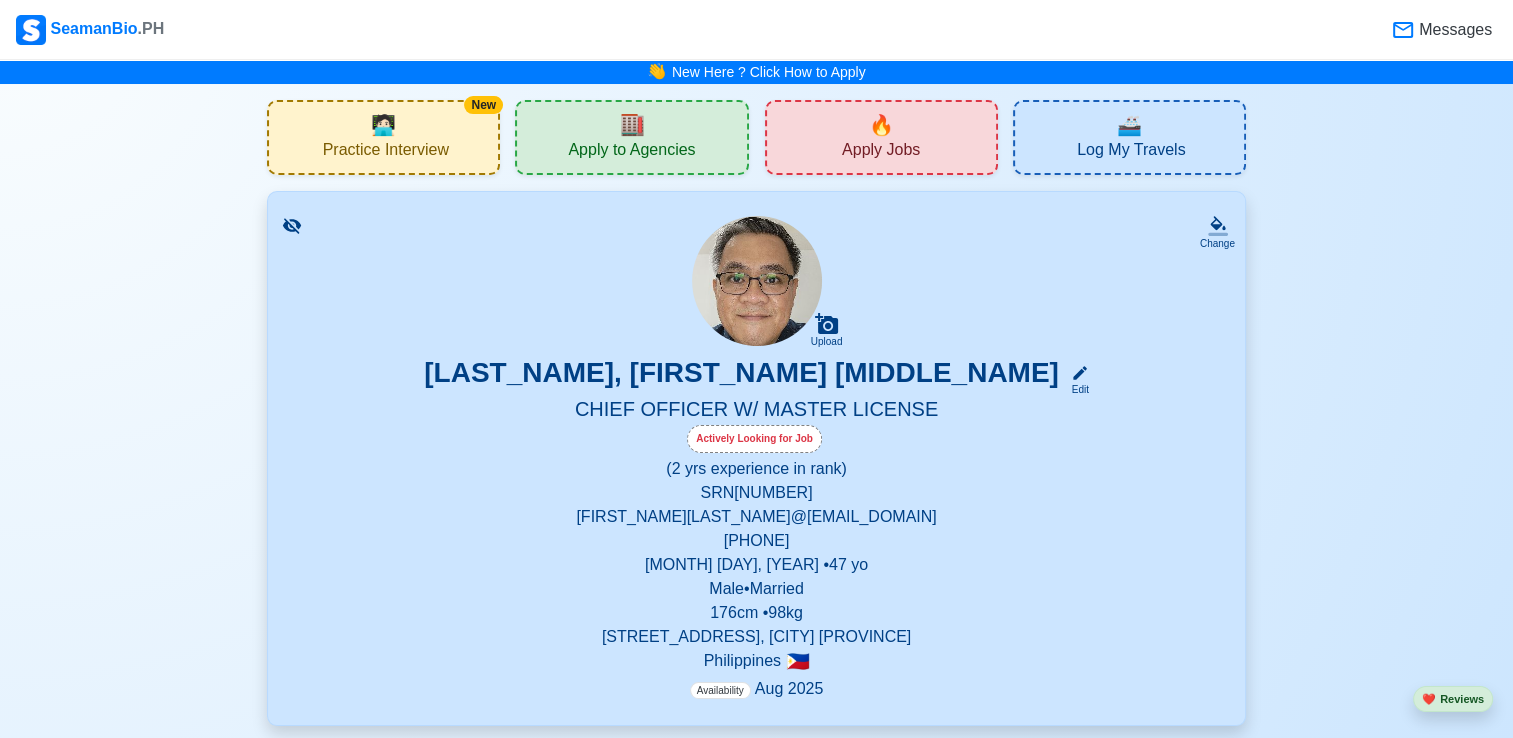 drag, startPoint x: 291, startPoint y: 228, endPoint x: 336, endPoint y: 290, distance: 76.6094 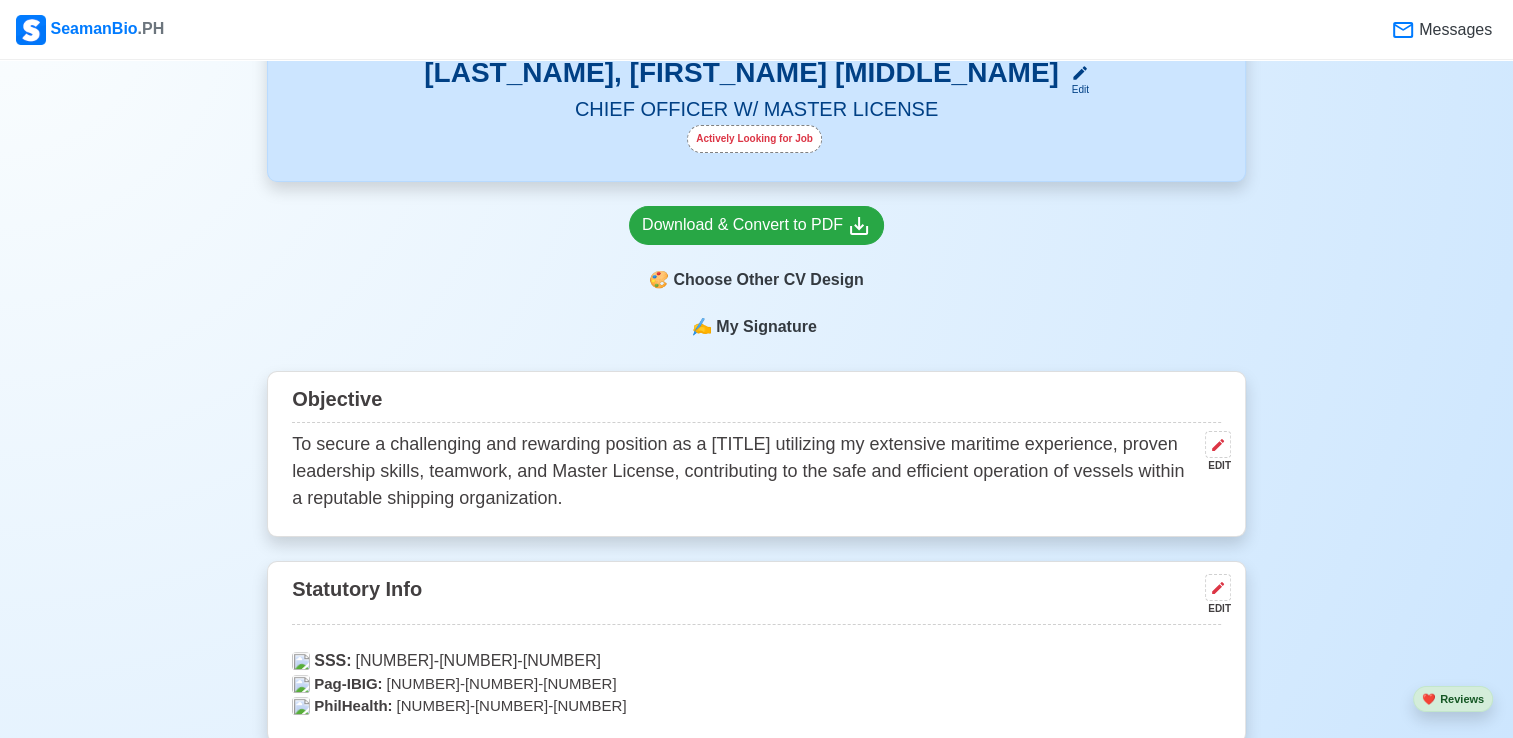 scroll, scrollTop: 0, scrollLeft: 0, axis: both 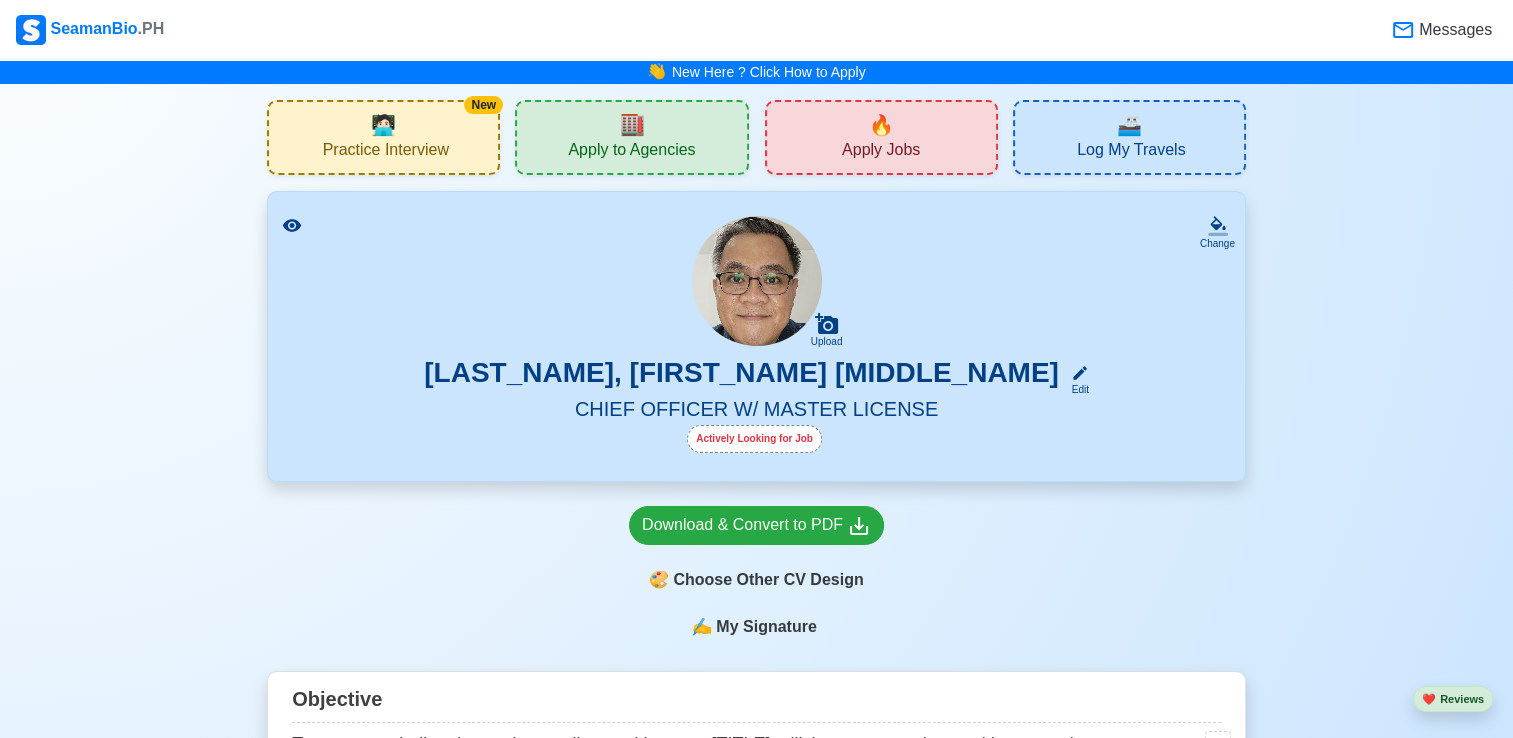 drag, startPoint x: 290, startPoint y: 224, endPoint x: 394, endPoint y: 314, distance: 137.53545 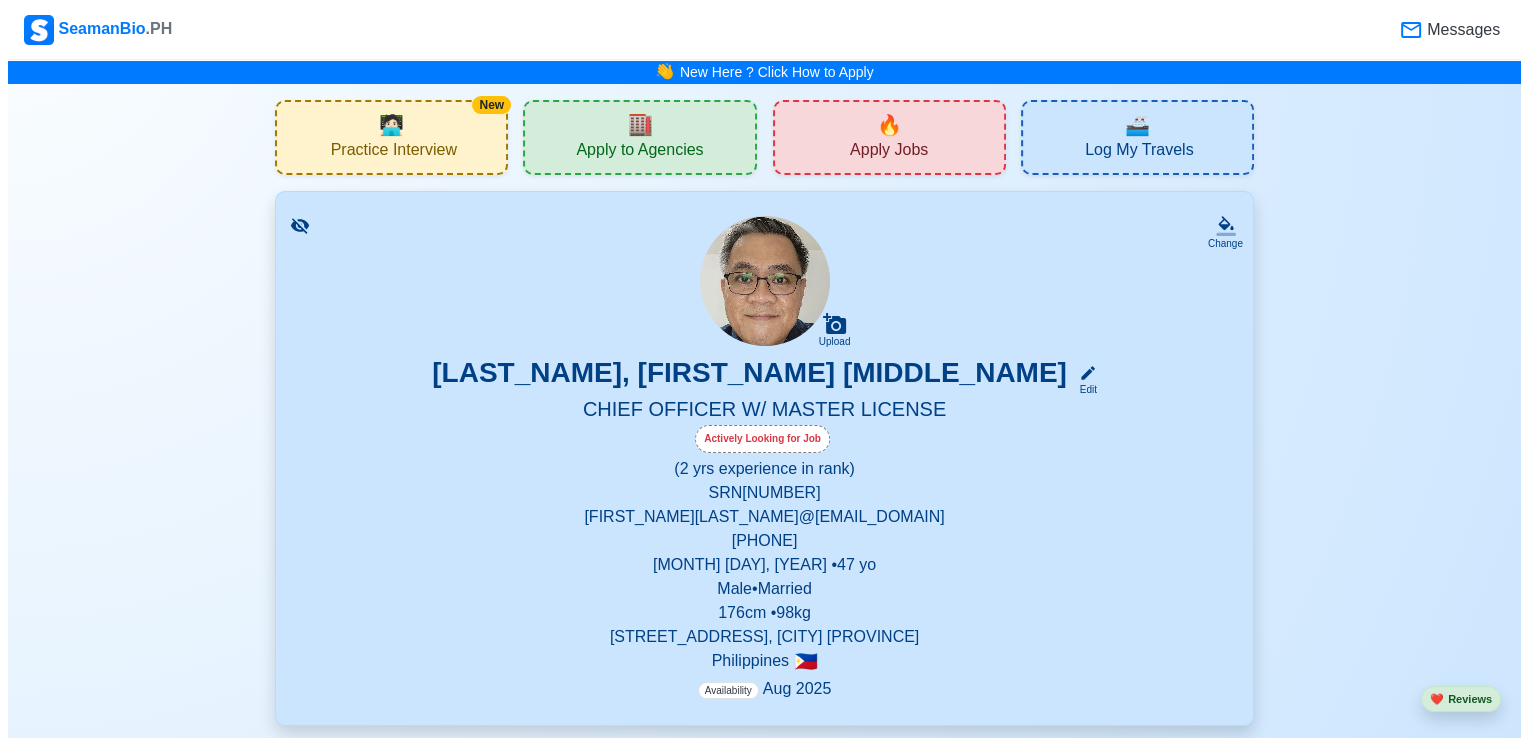scroll, scrollTop: 300, scrollLeft: 0, axis: vertical 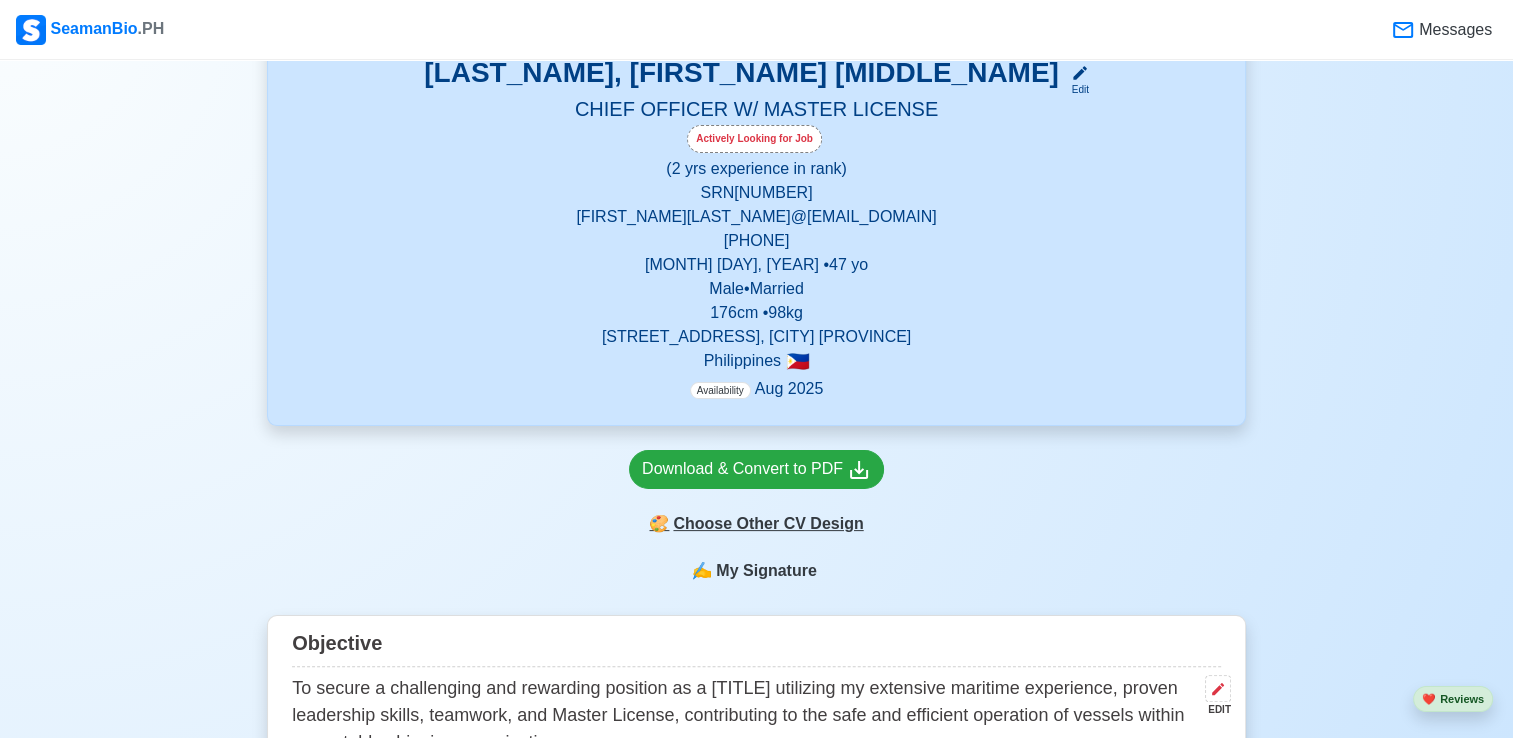 click on "🎨 Choose Other CV Design" at bounding box center (756, 524) 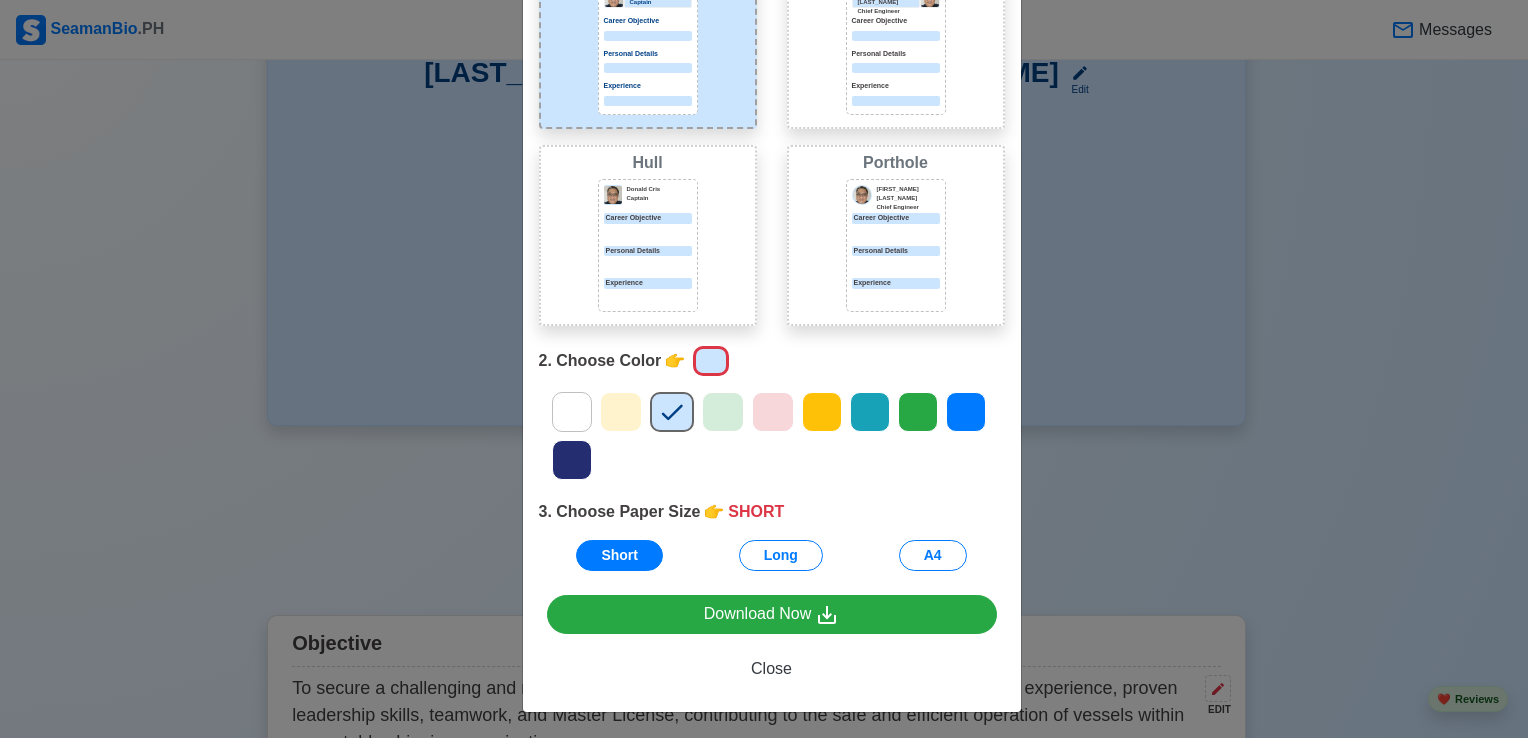 scroll, scrollTop: 0, scrollLeft: 0, axis: both 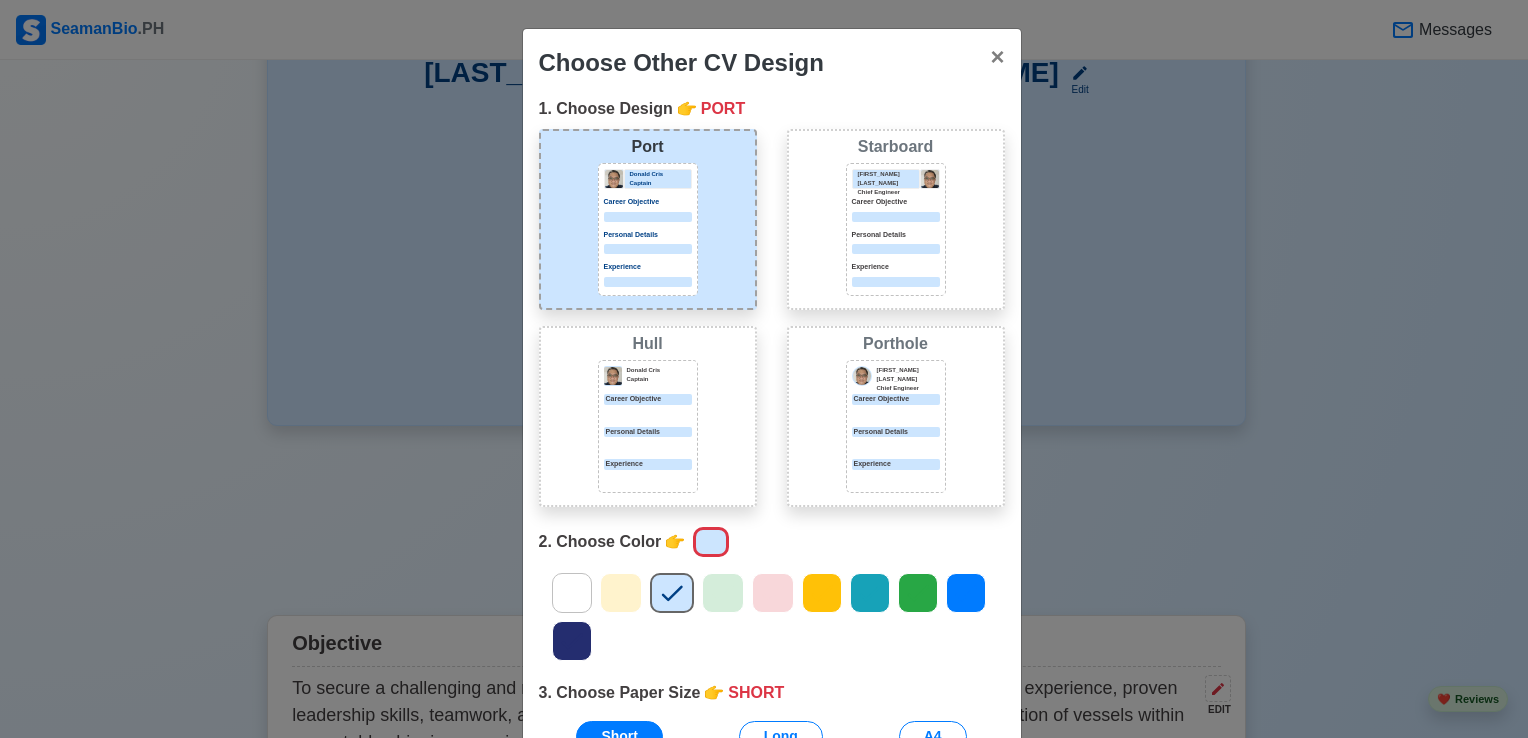 click on "Starboard Jeffrey Gil Chief Engineer Career Objective Personal Details Experience" at bounding box center (896, 219) 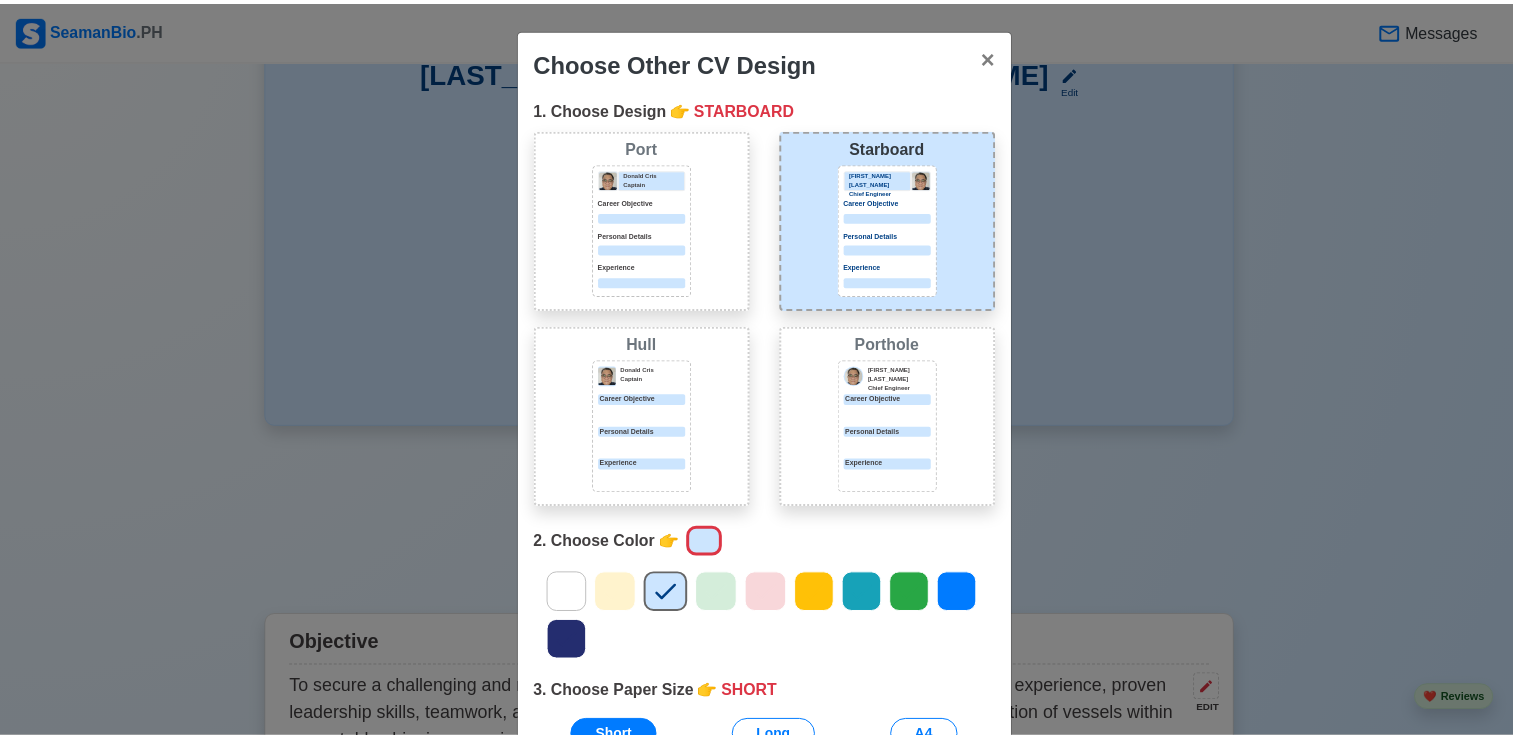 scroll, scrollTop: 181, scrollLeft: 0, axis: vertical 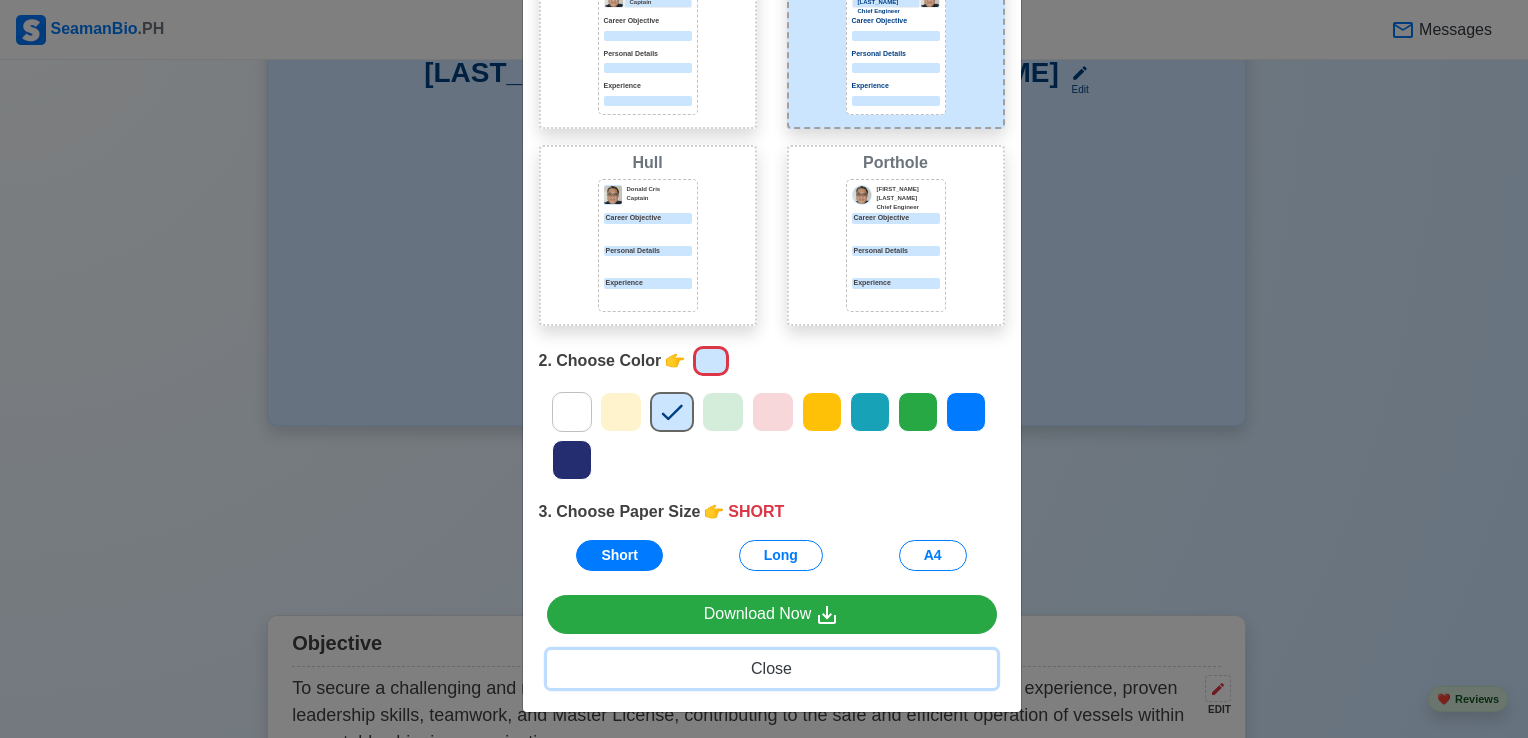 click on "Close" at bounding box center [771, 668] 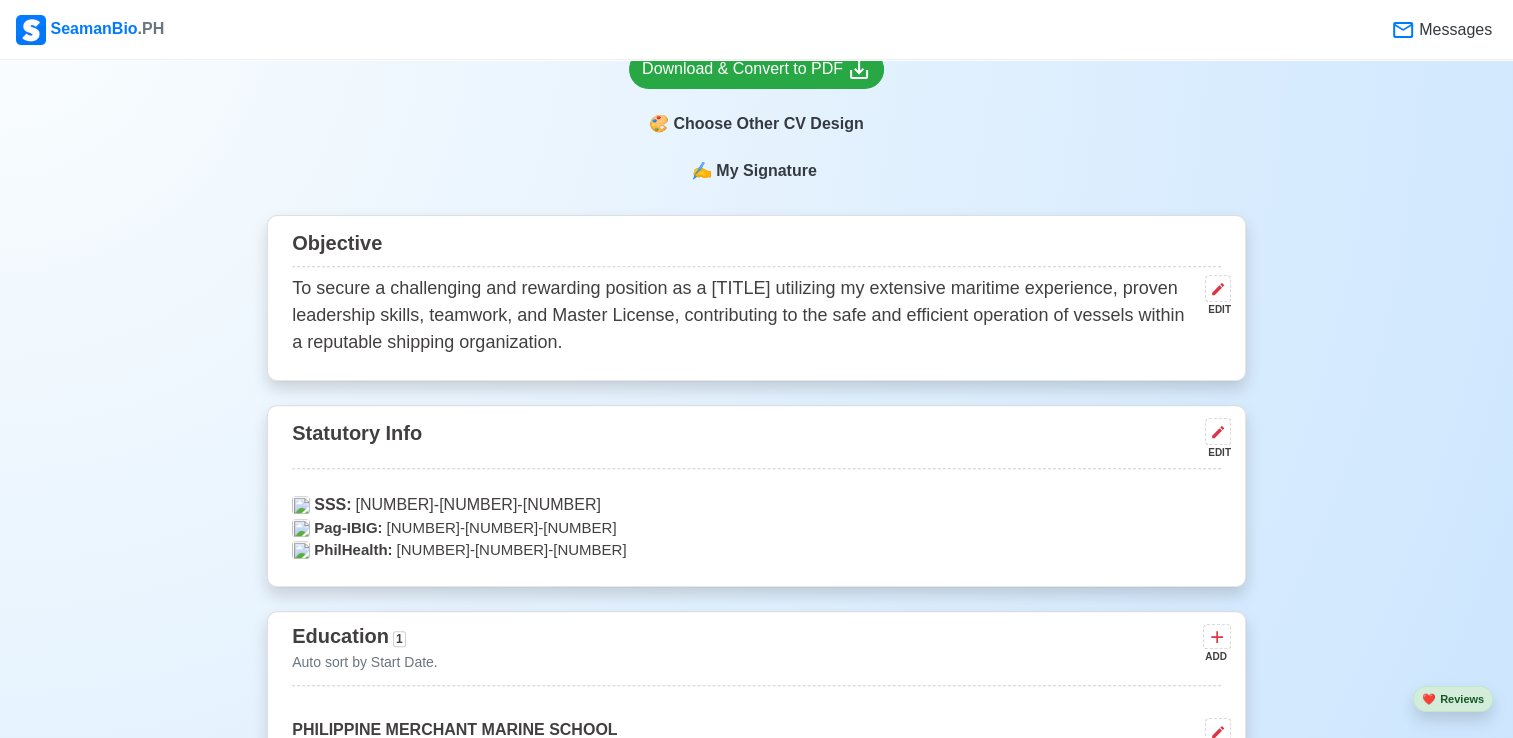 scroll, scrollTop: 800, scrollLeft: 0, axis: vertical 